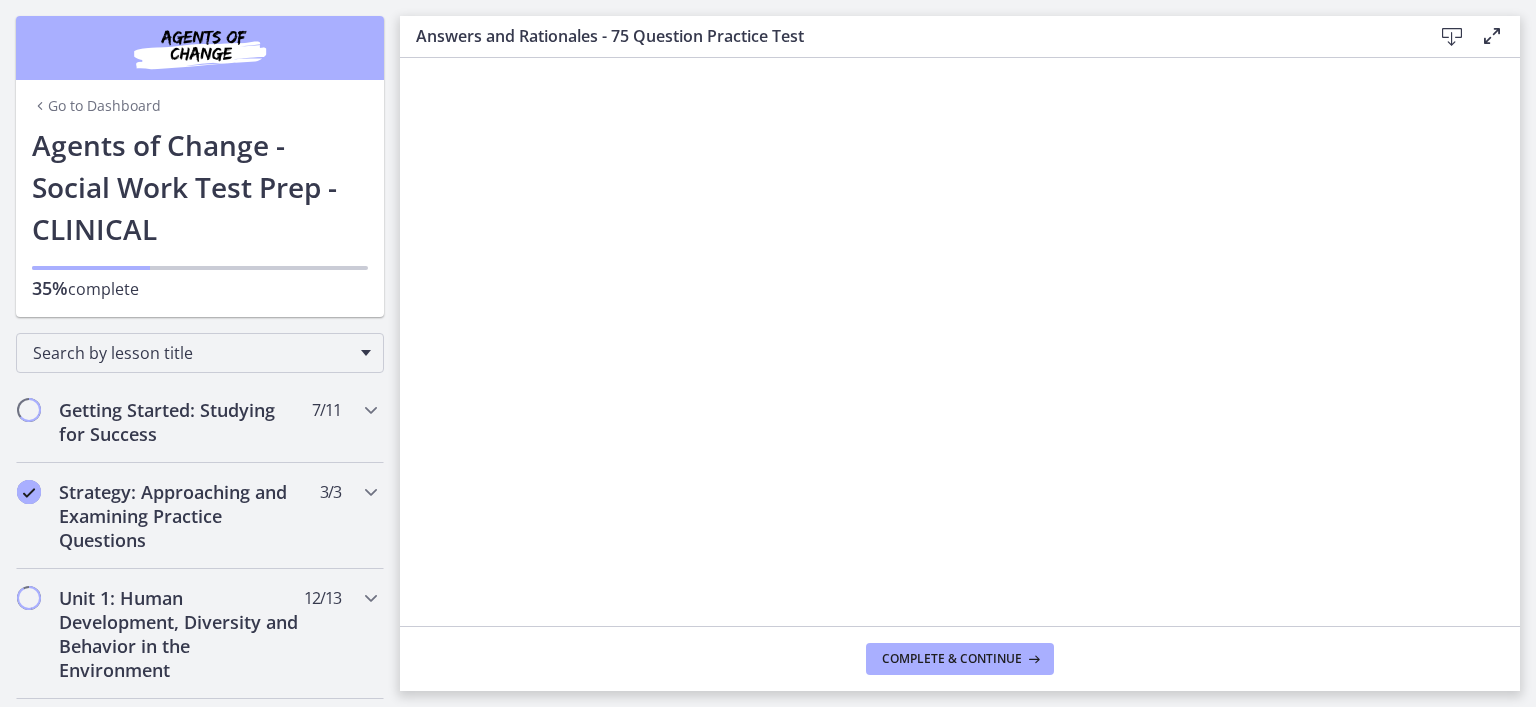 scroll, scrollTop: 0, scrollLeft: 0, axis: both 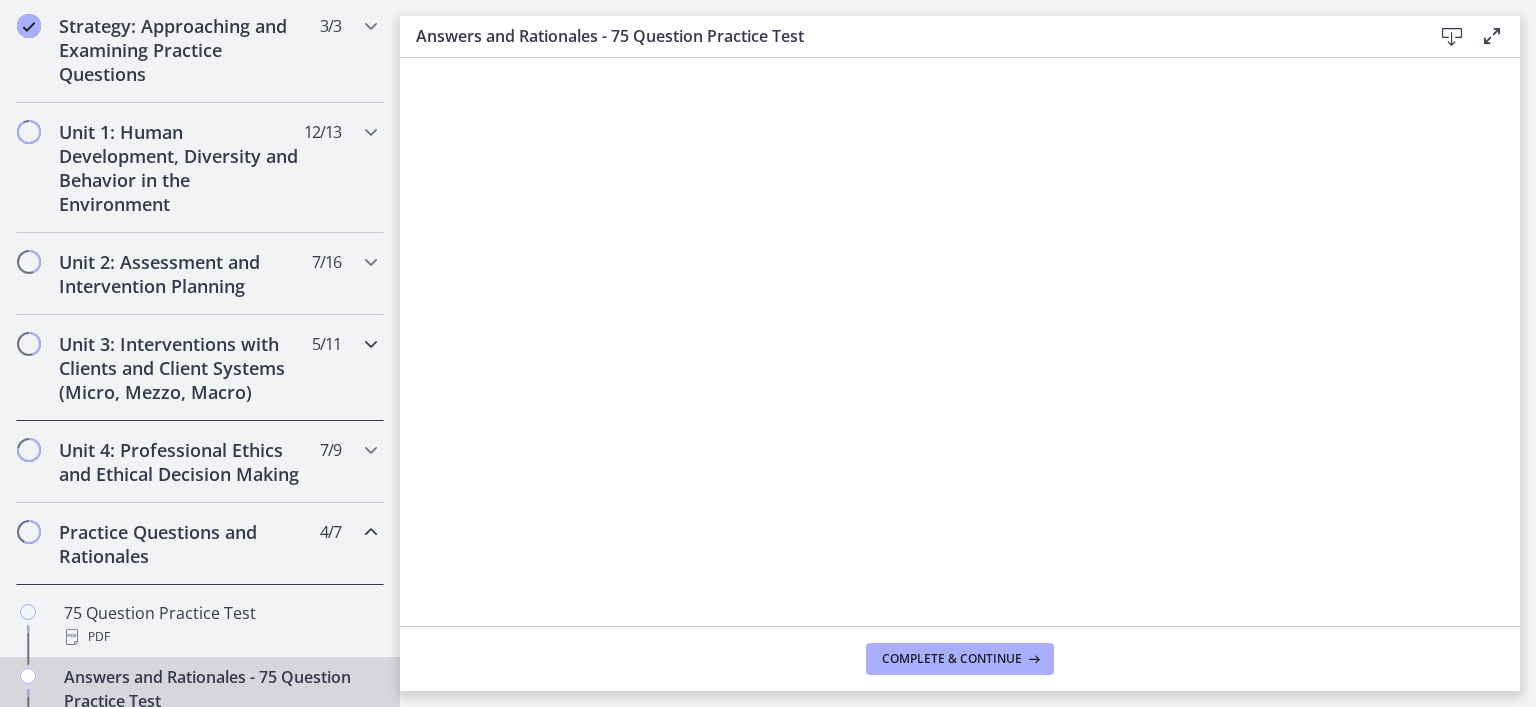 click on "Unit 3: Interventions with Clients and Client Systems (Micro, Mezzo, Macro)
5  /  11
Completed" at bounding box center [200, 368] 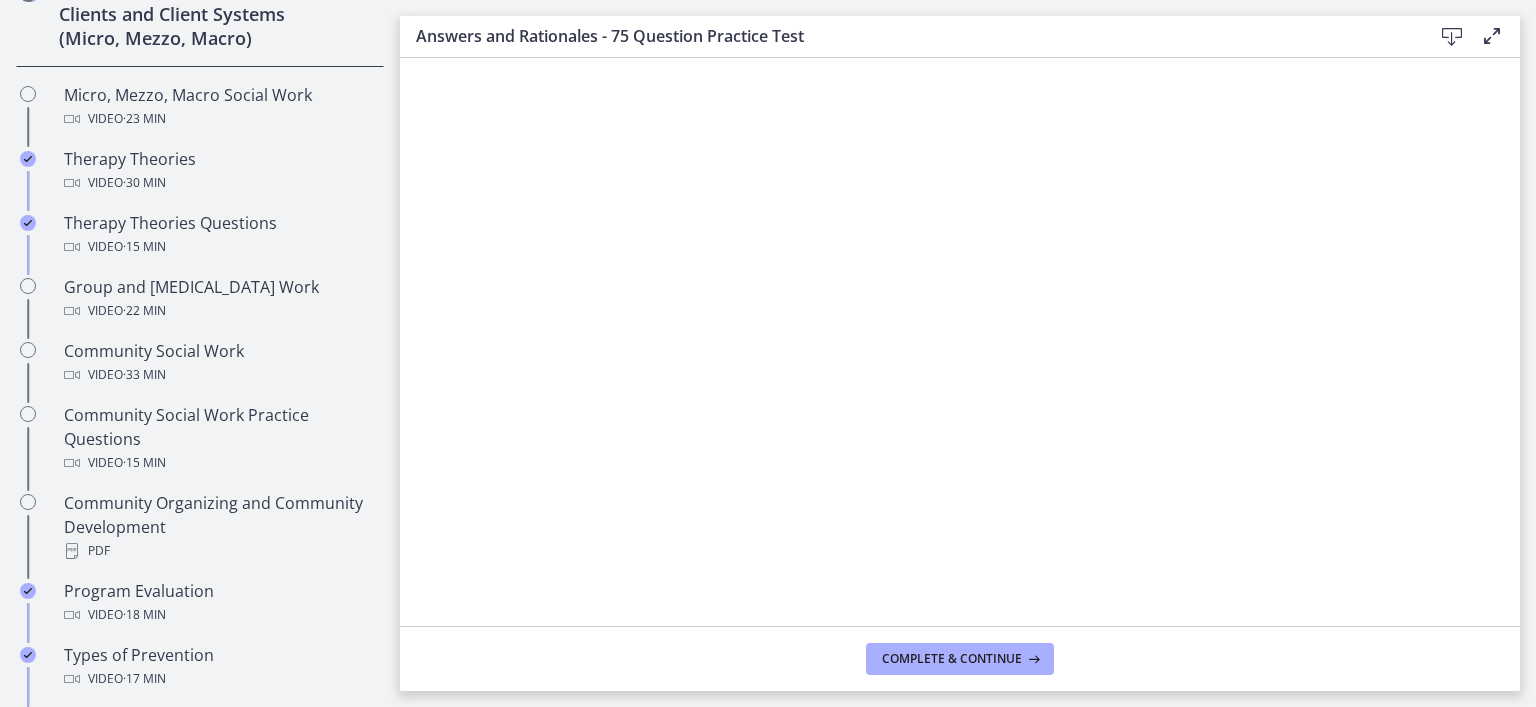scroll, scrollTop: 1238, scrollLeft: 0, axis: vertical 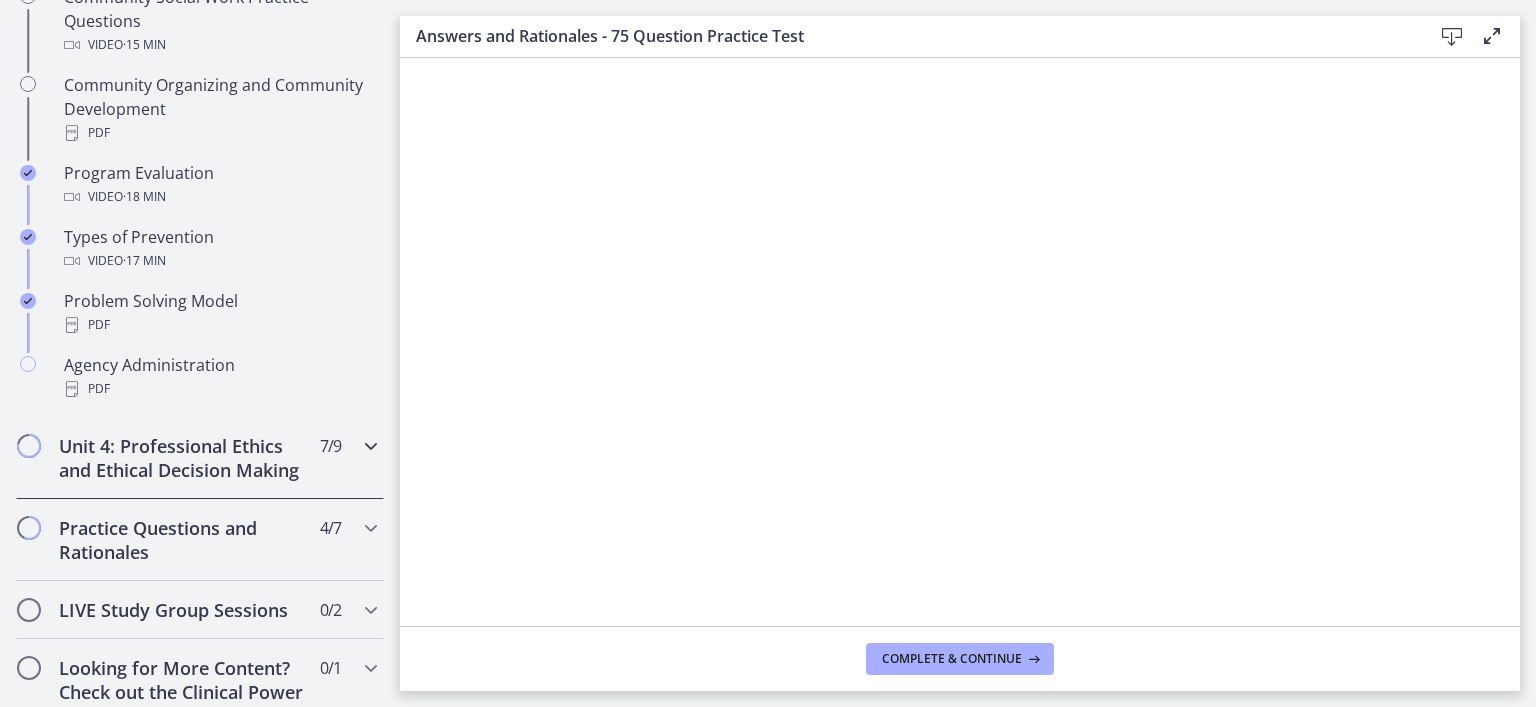 click on "Unit 4: Professional Ethics and Ethical Decision Making
7  /  9
Completed" at bounding box center [200, 458] 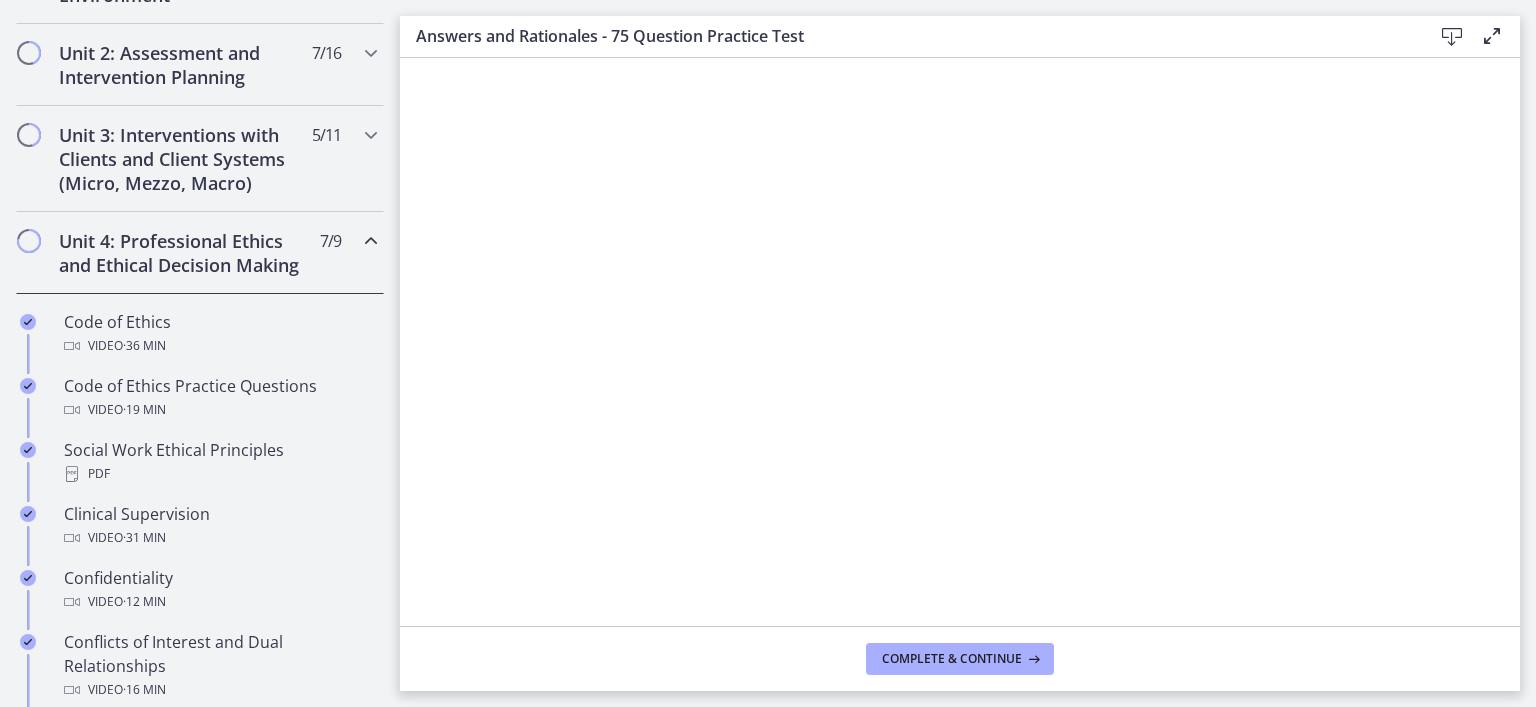 scroll, scrollTop: 672, scrollLeft: 0, axis: vertical 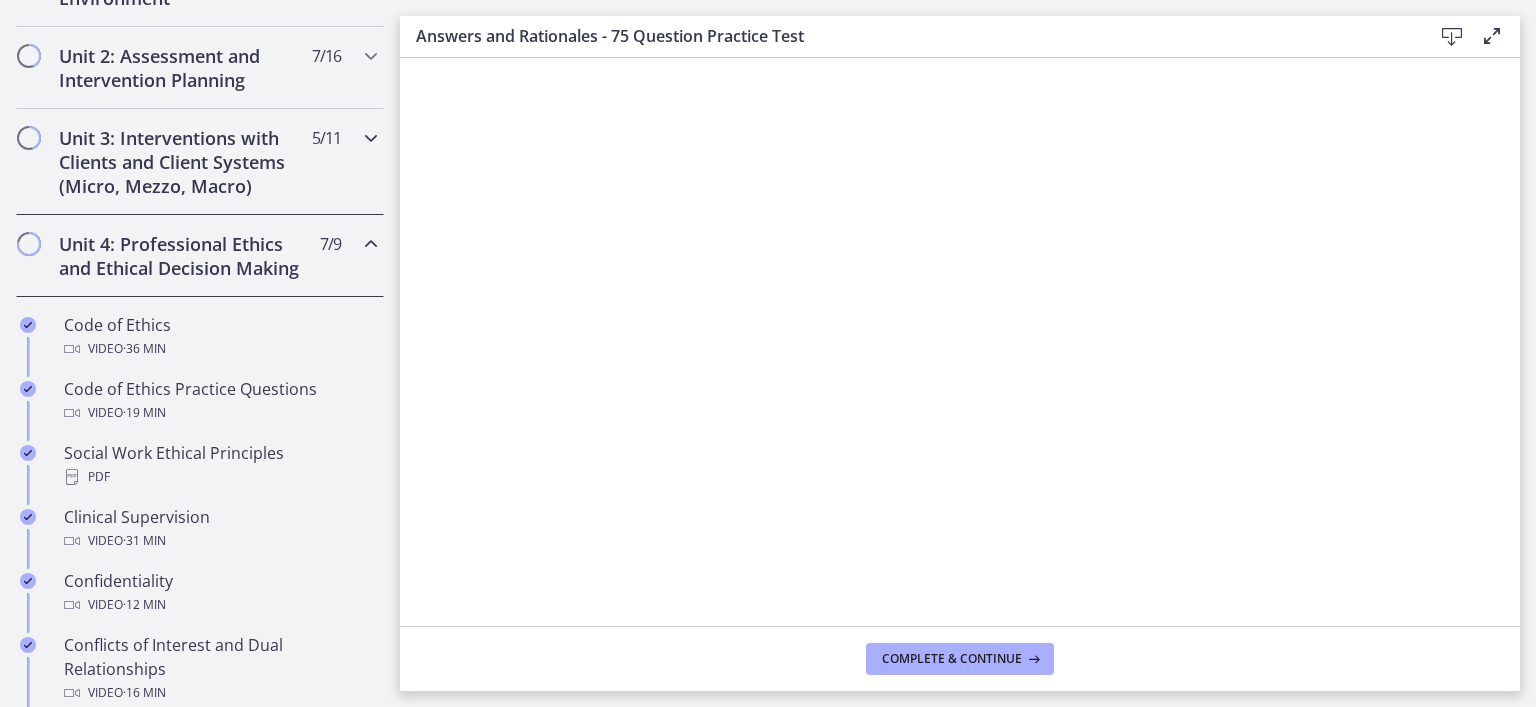 click on "Unit 3: Interventions with Clients and Client Systems (Micro, Mezzo, Macro)
5  /  11
Completed" at bounding box center (200, 162) 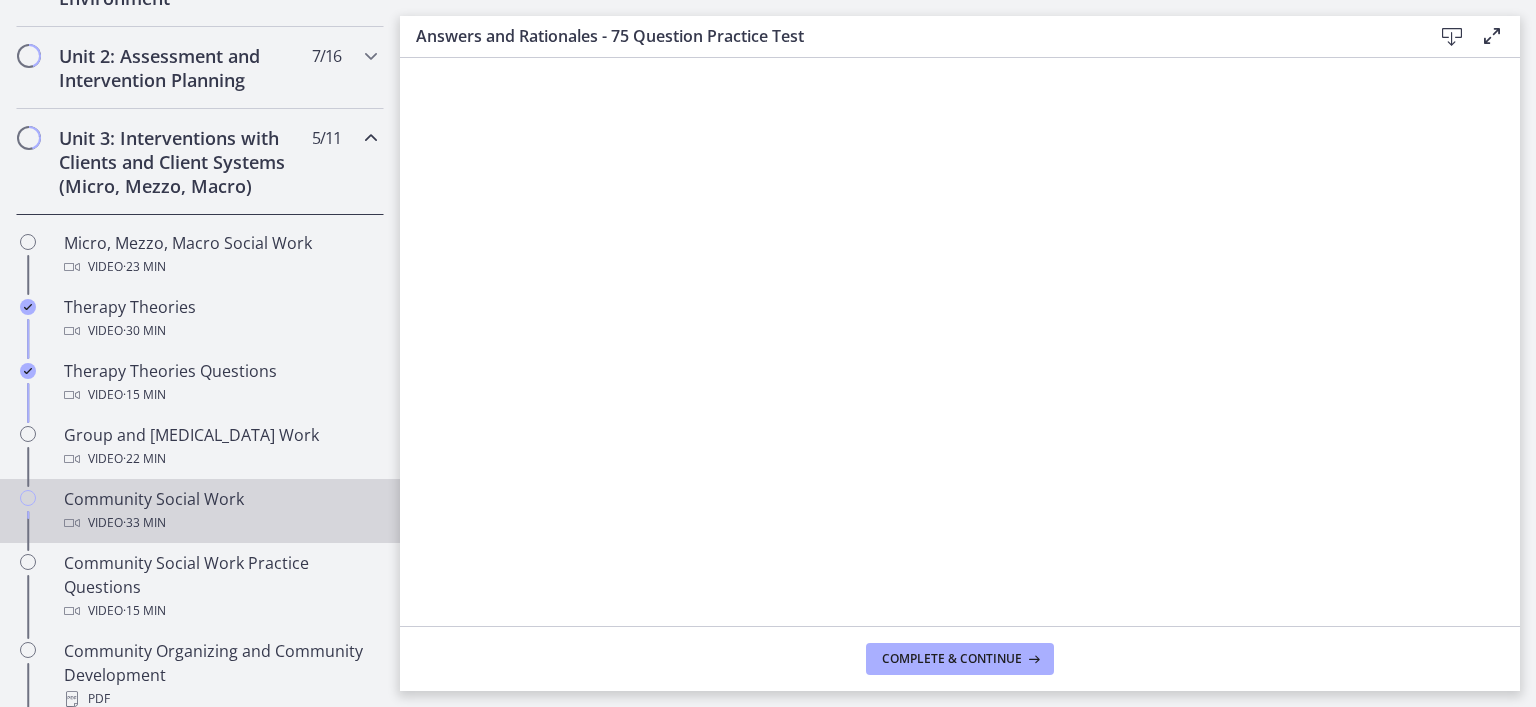 scroll, scrollTop: 920, scrollLeft: 0, axis: vertical 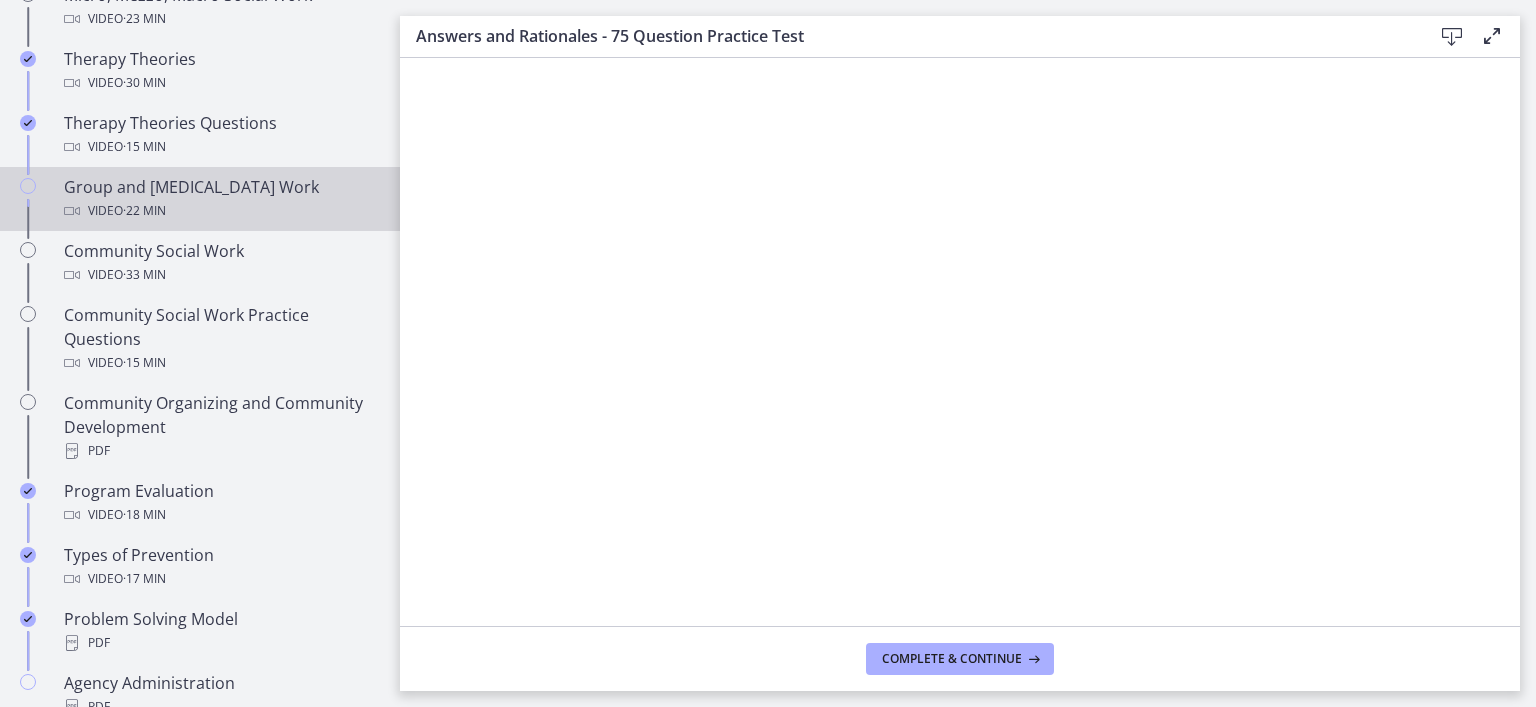 click on "Group and [MEDICAL_DATA] Work
Video
·  22 min" at bounding box center (220, 199) 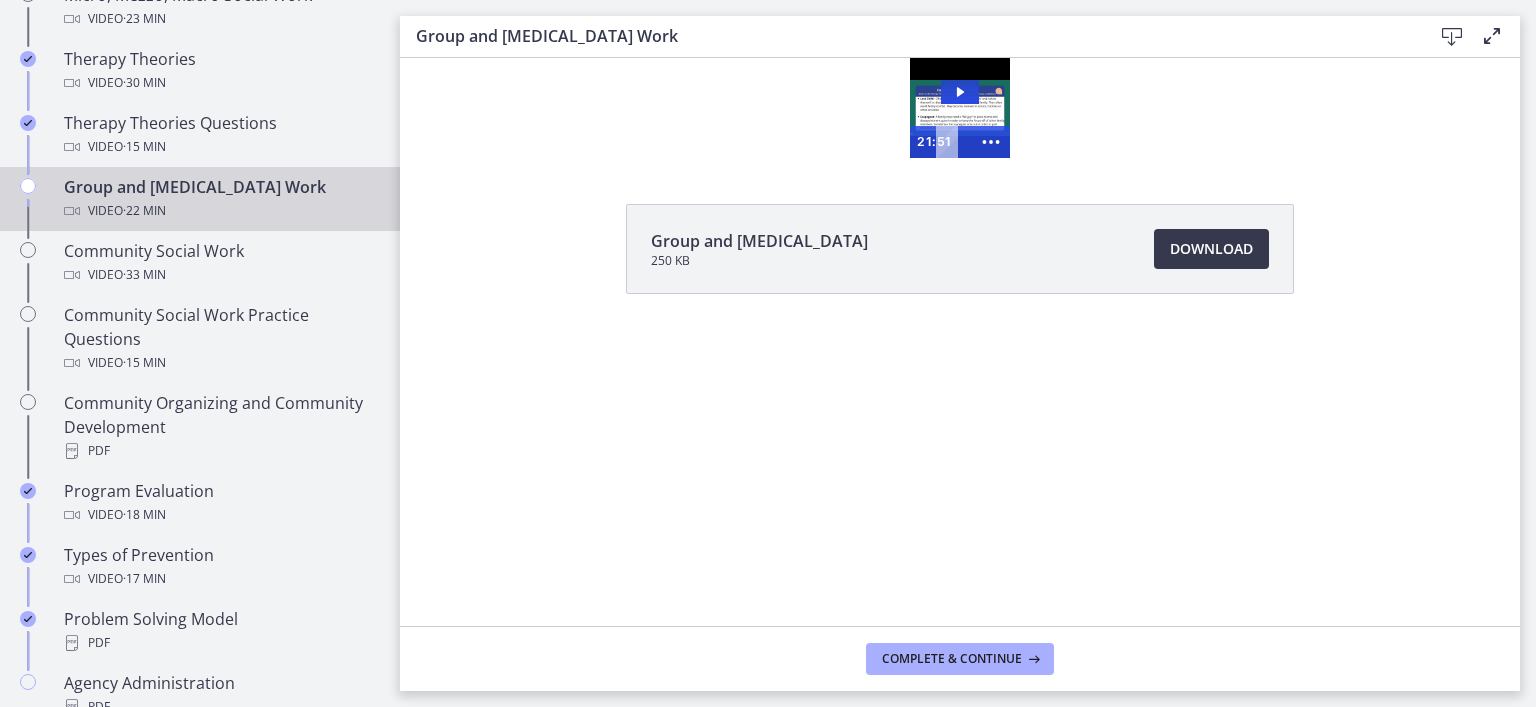 scroll, scrollTop: 0, scrollLeft: 0, axis: both 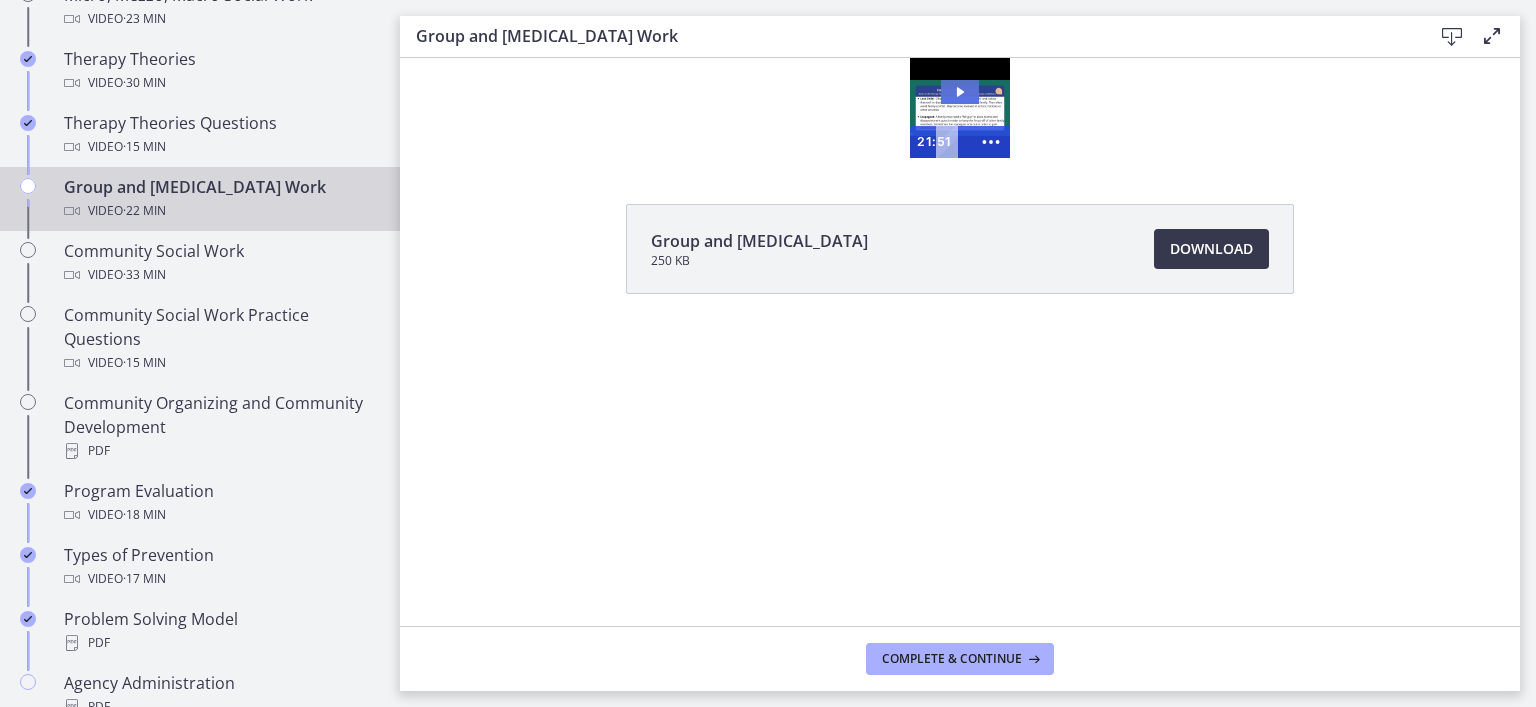 click 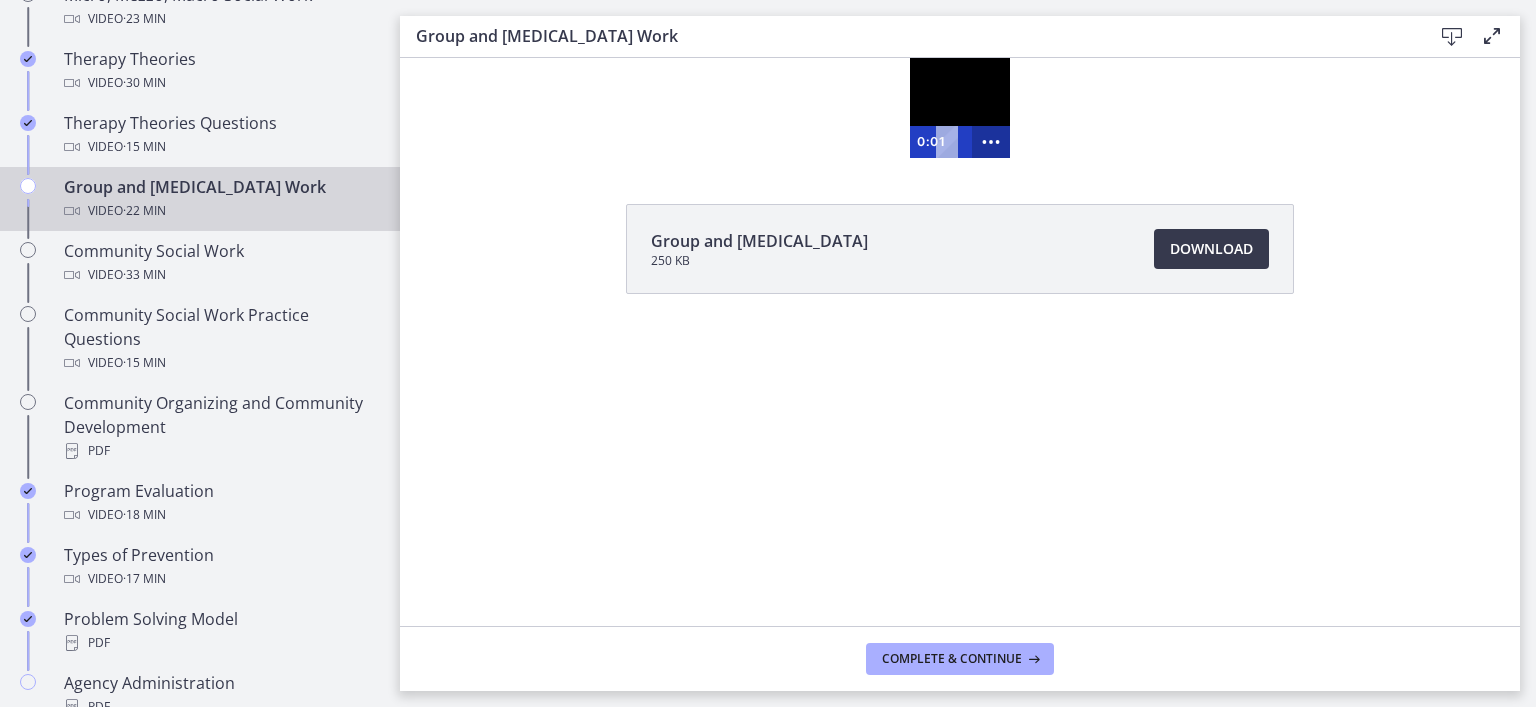 click 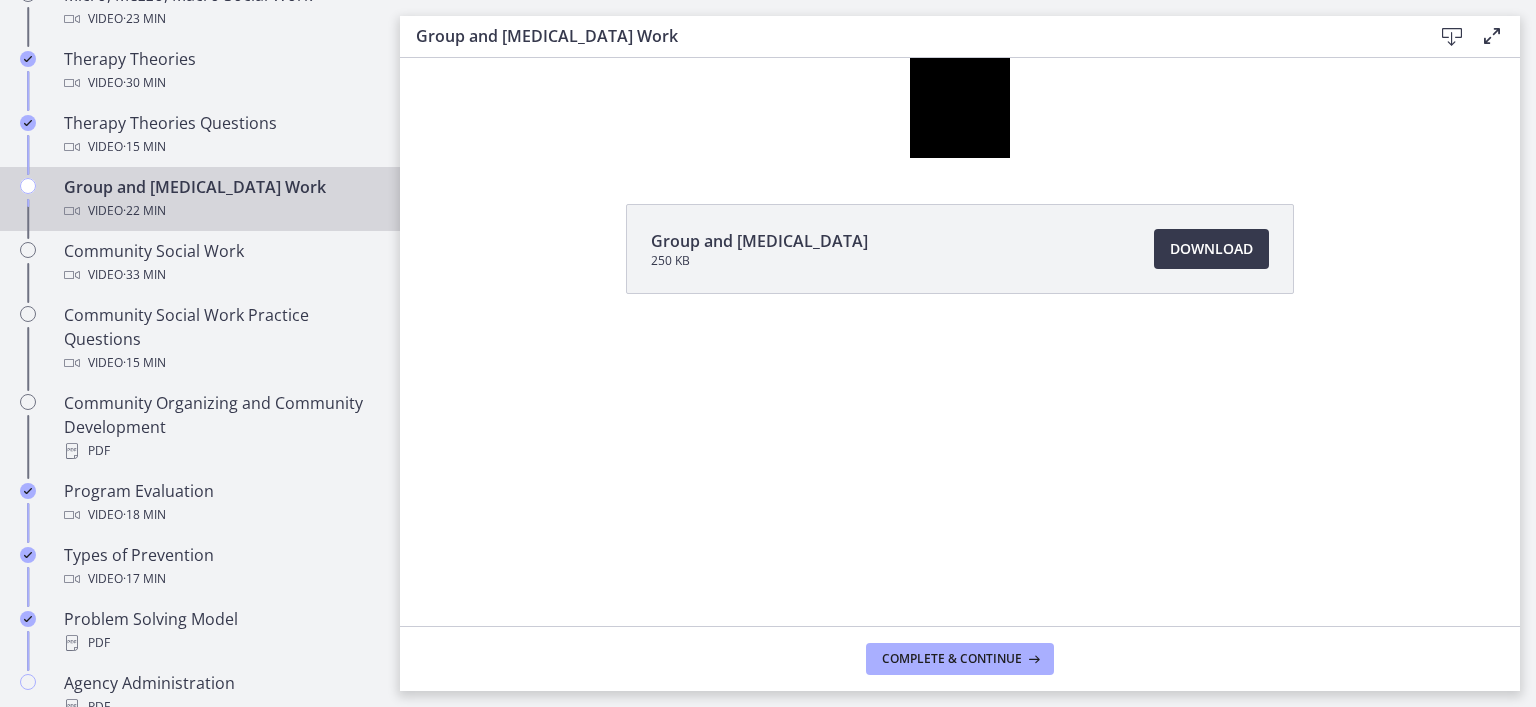 drag, startPoint x: 930, startPoint y: 148, endPoint x: 925, endPoint y: 204, distance: 56.22277 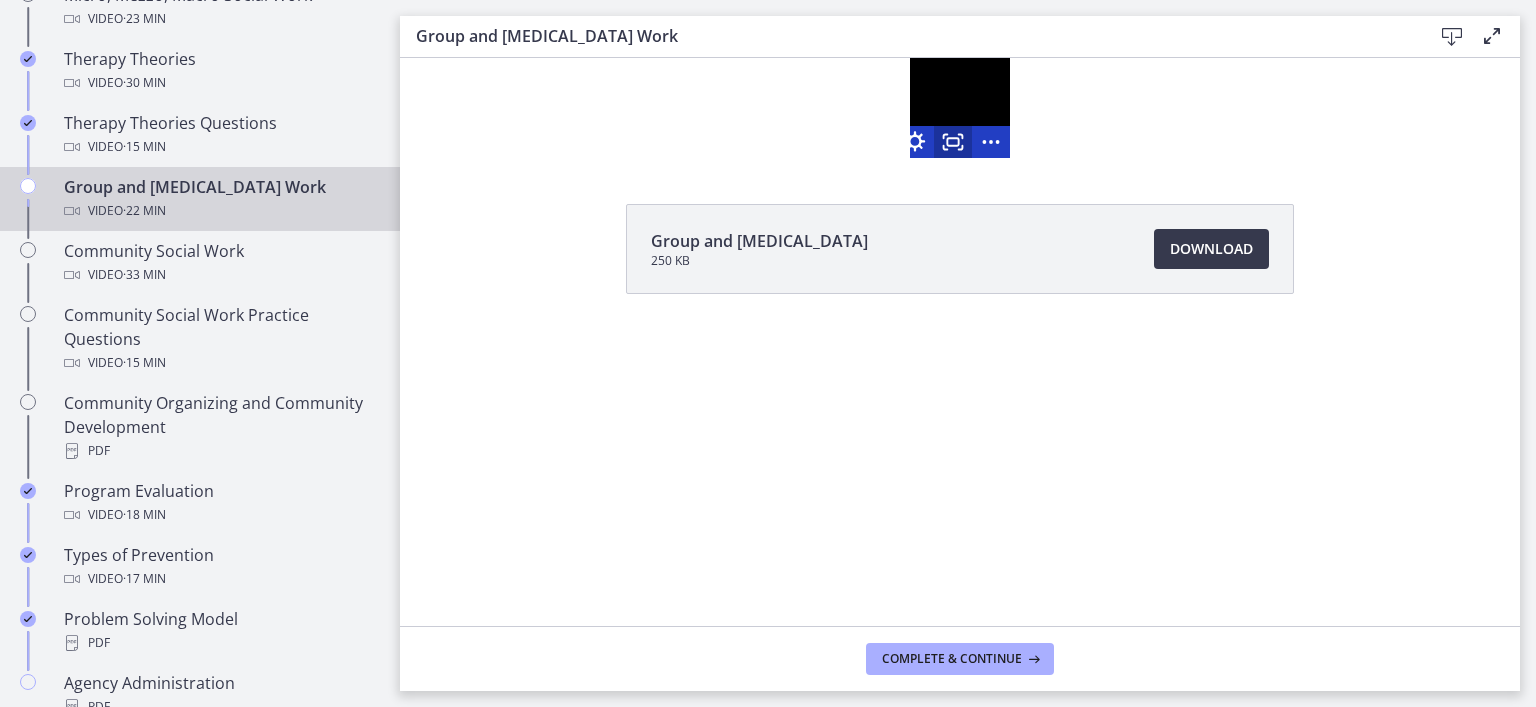 click 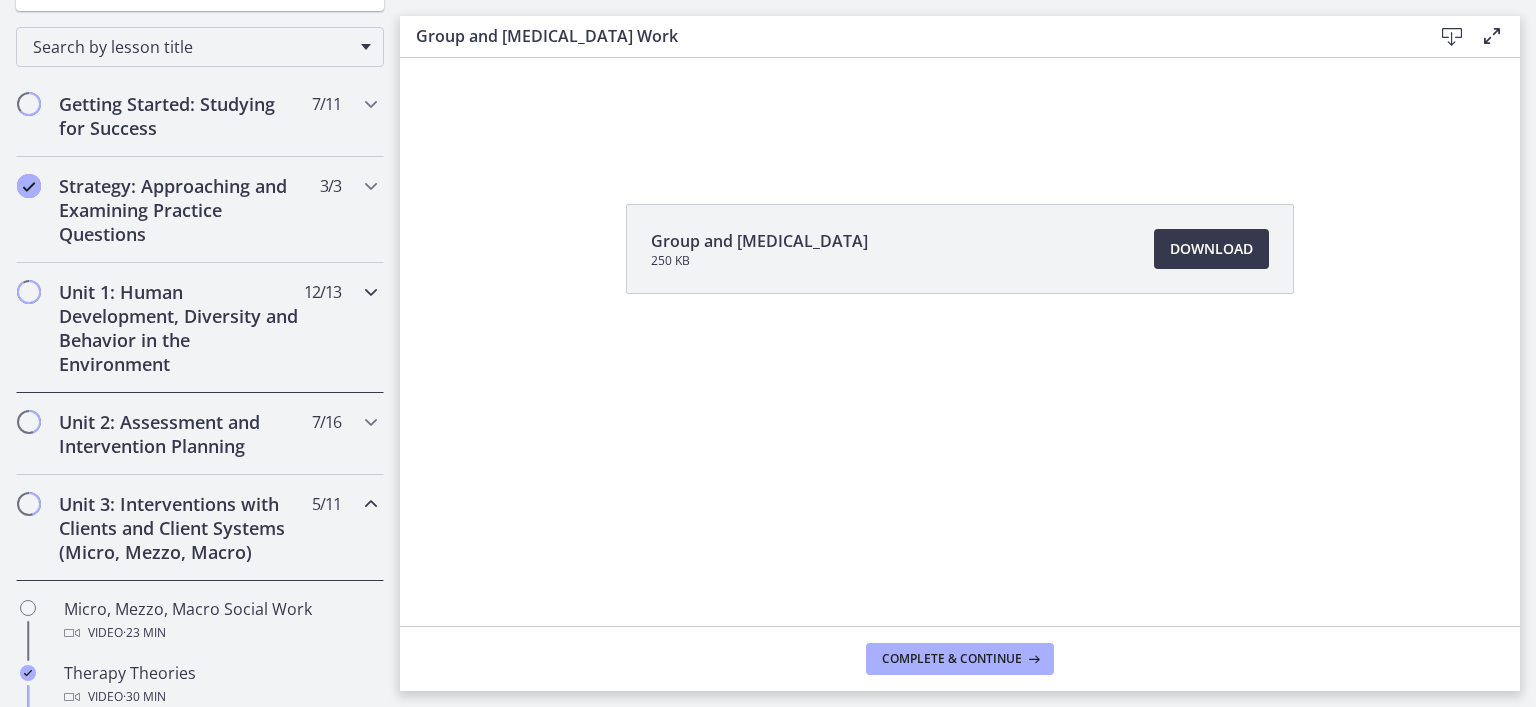 scroll, scrollTop: 304, scrollLeft: 0, axis: vertical 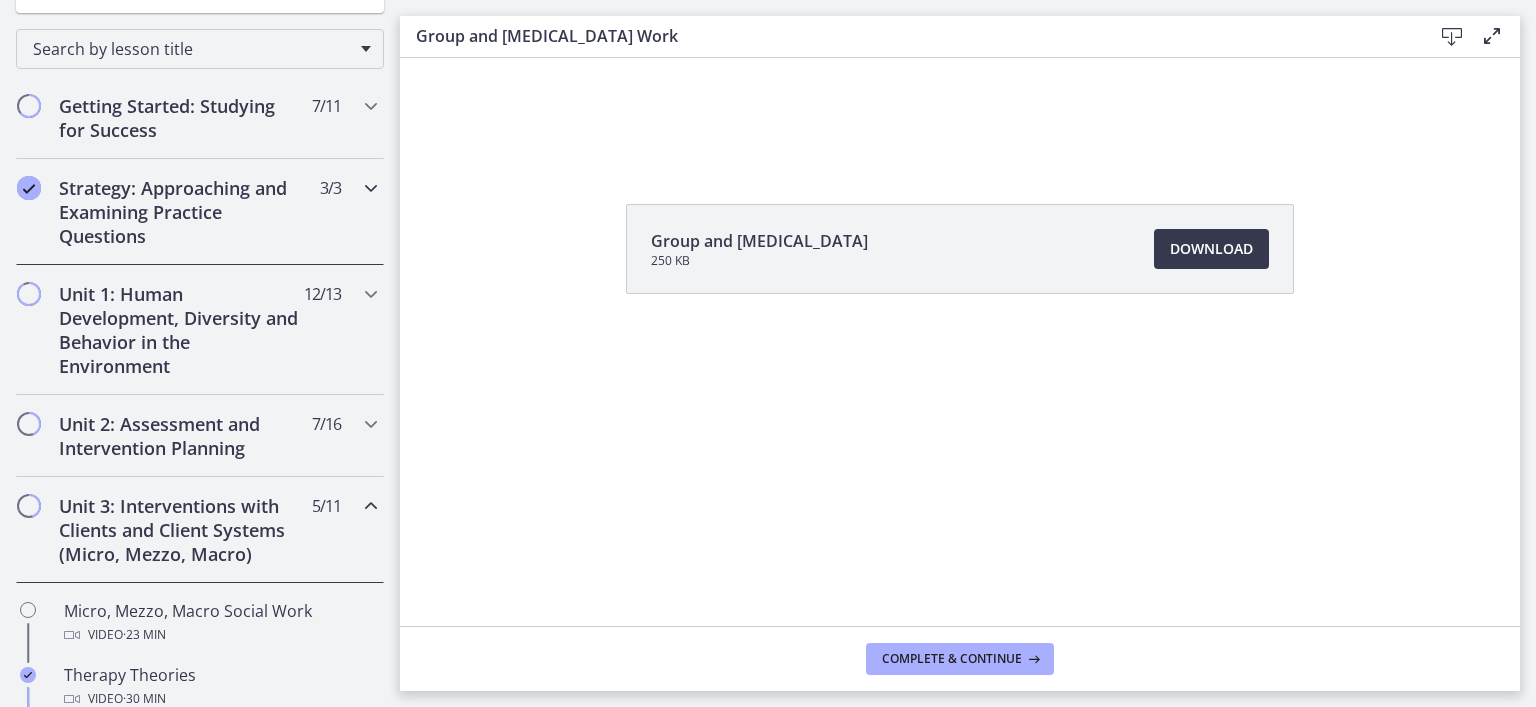 click at bounding box center (371, 188) 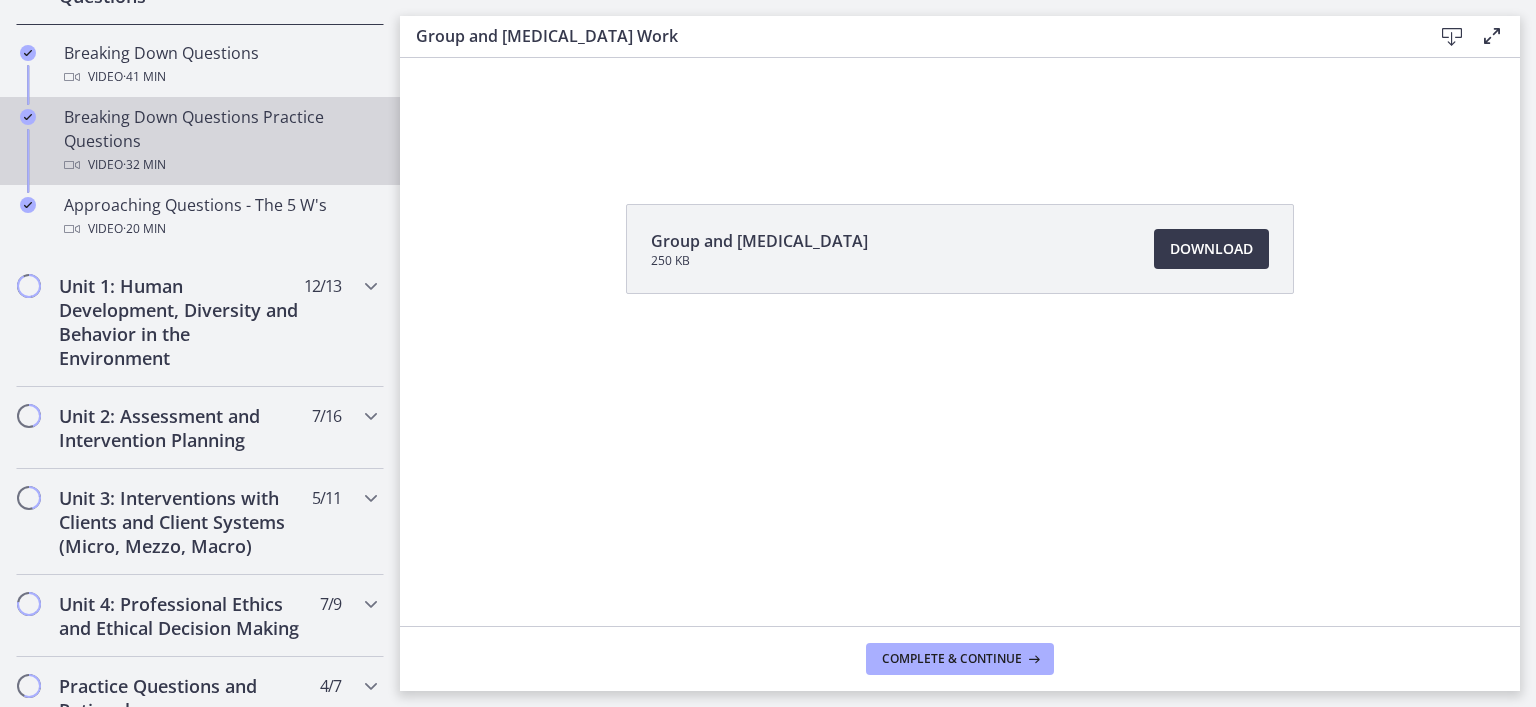 scroll, scrollTop: 547, scrollLeft: 0, axis: vertical 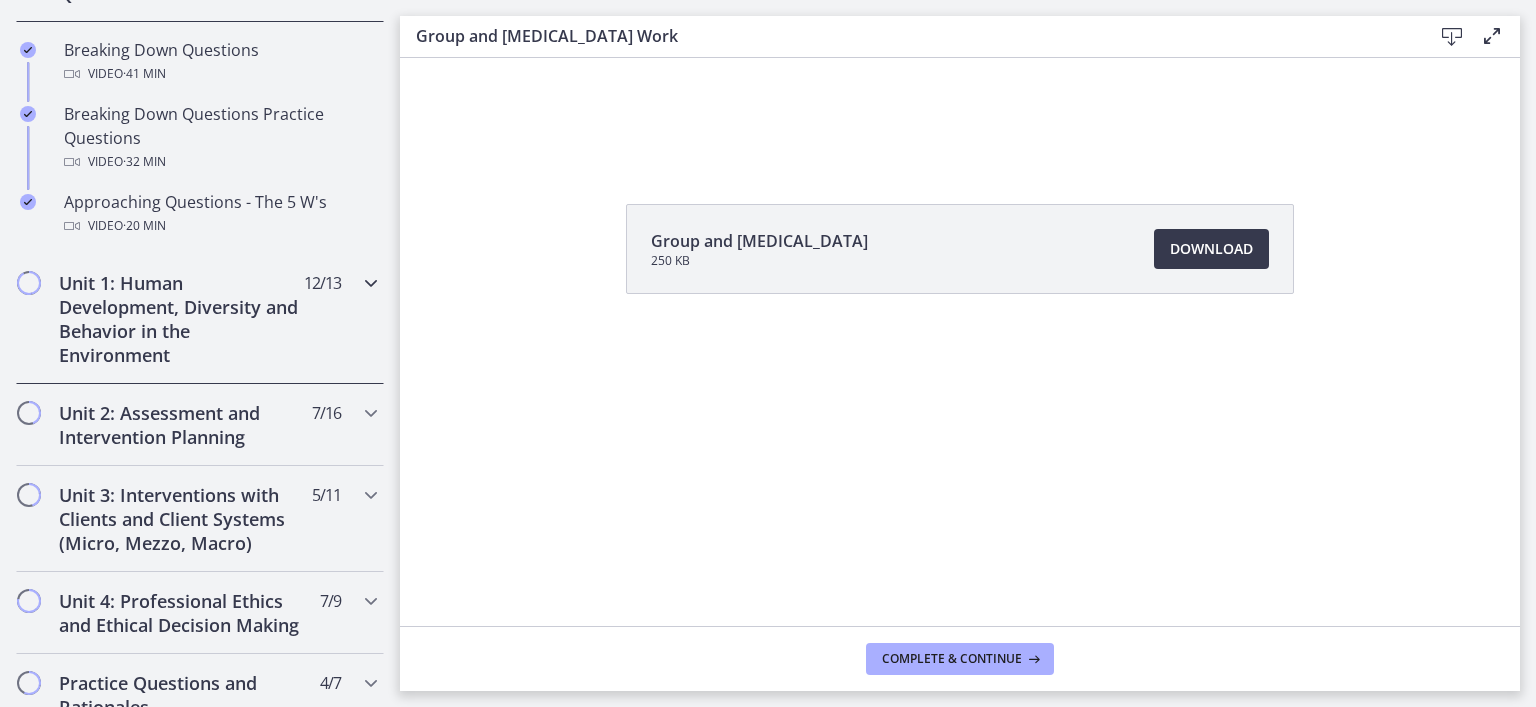 click at bounding box center [371, 283] 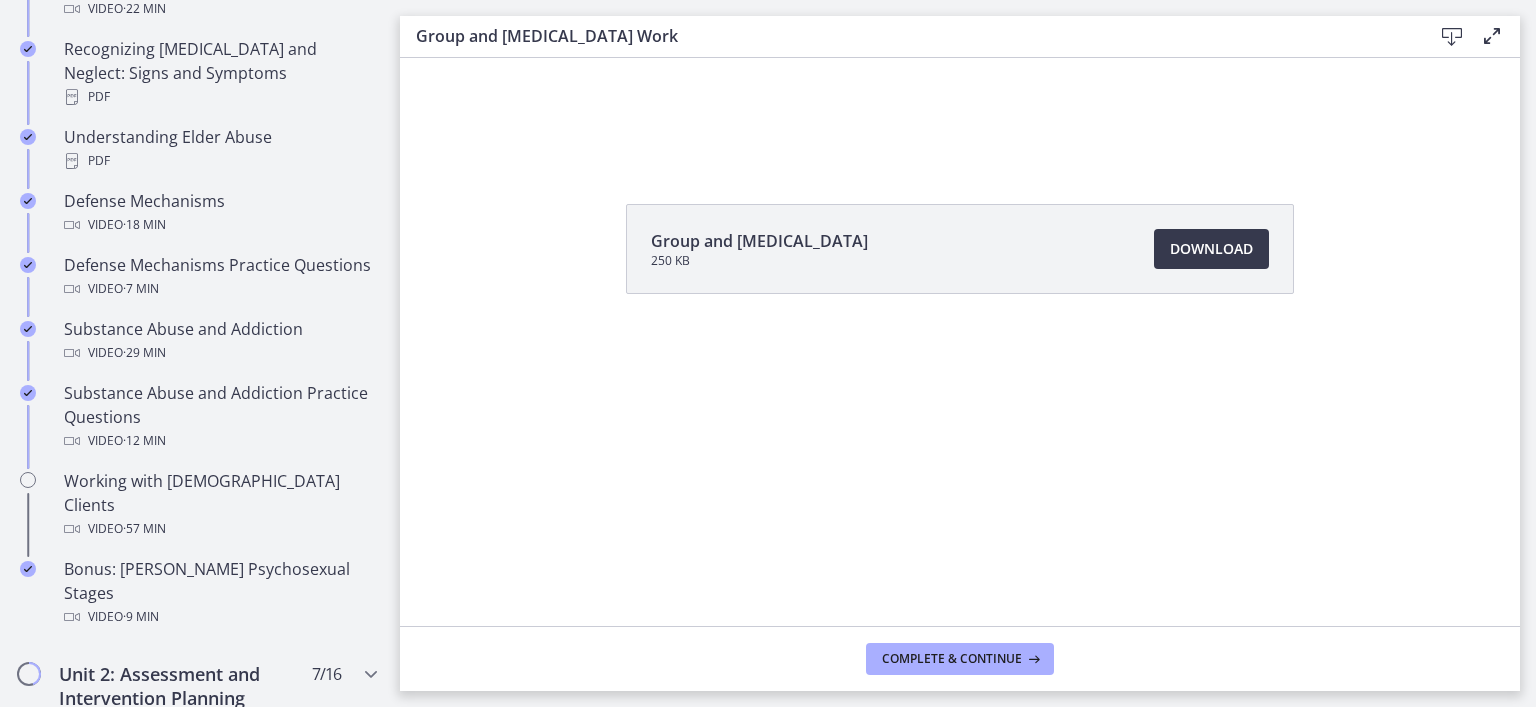 scroll, scrollTop: 1295, scrollLeft: 0, axis: vertical 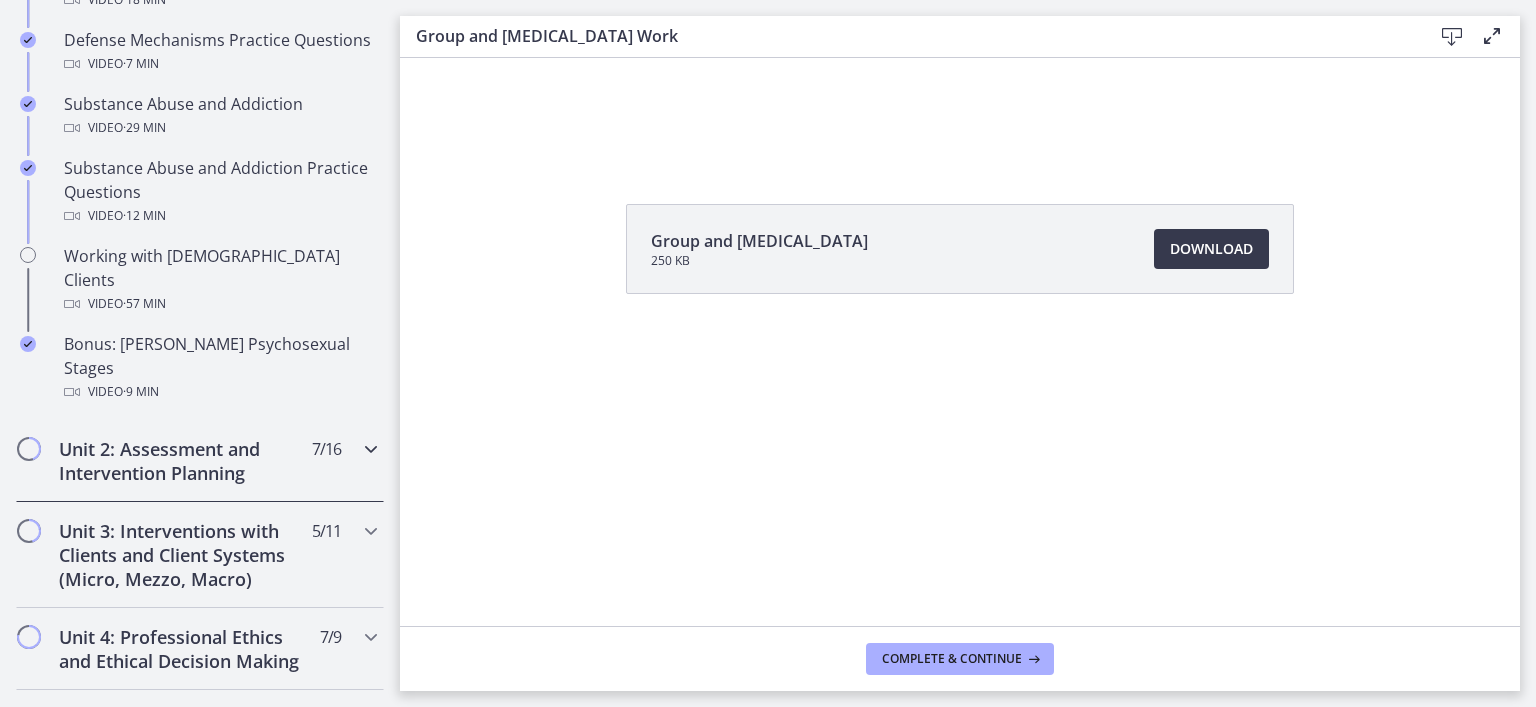 click at bounding box center (371, 449) 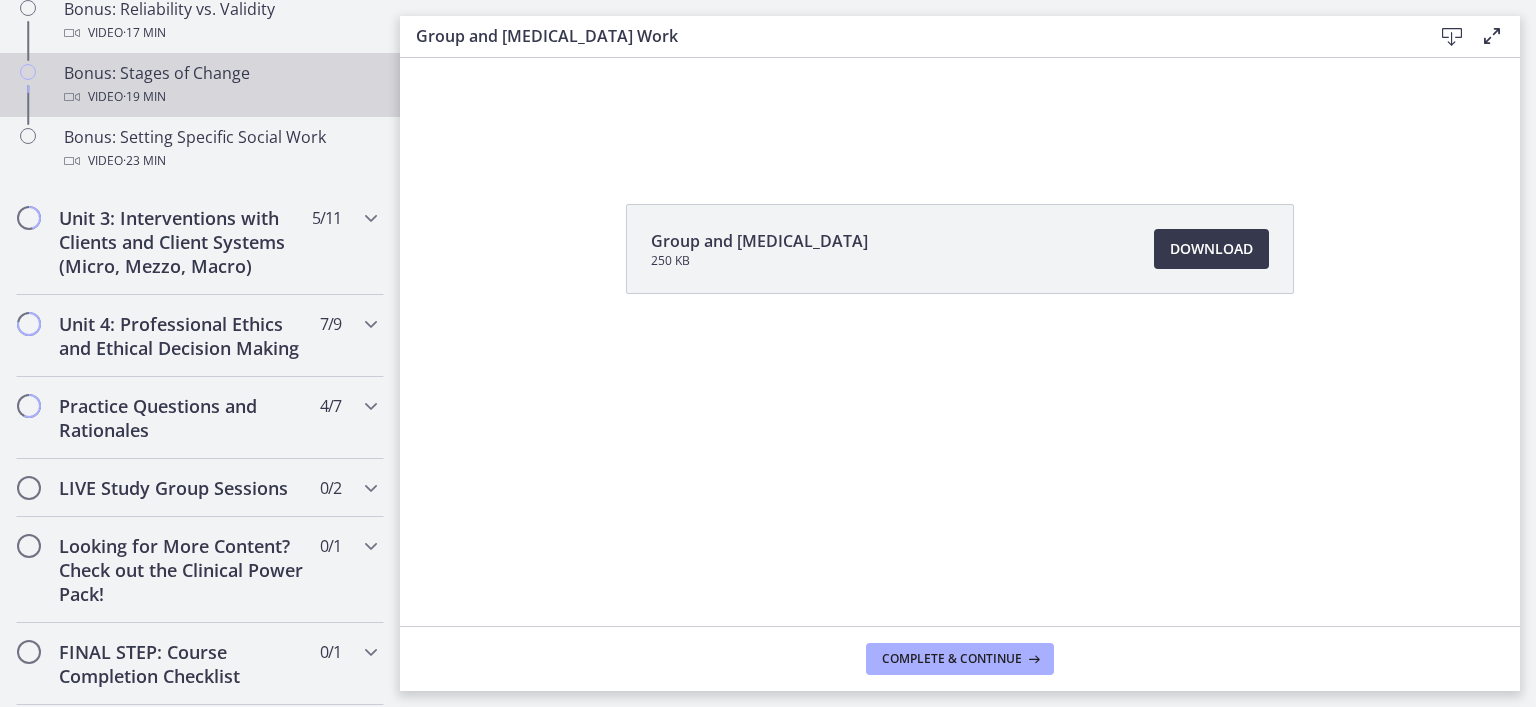 scroll, scrollTop: 1874, scrollLeft: 0, axis: vertical 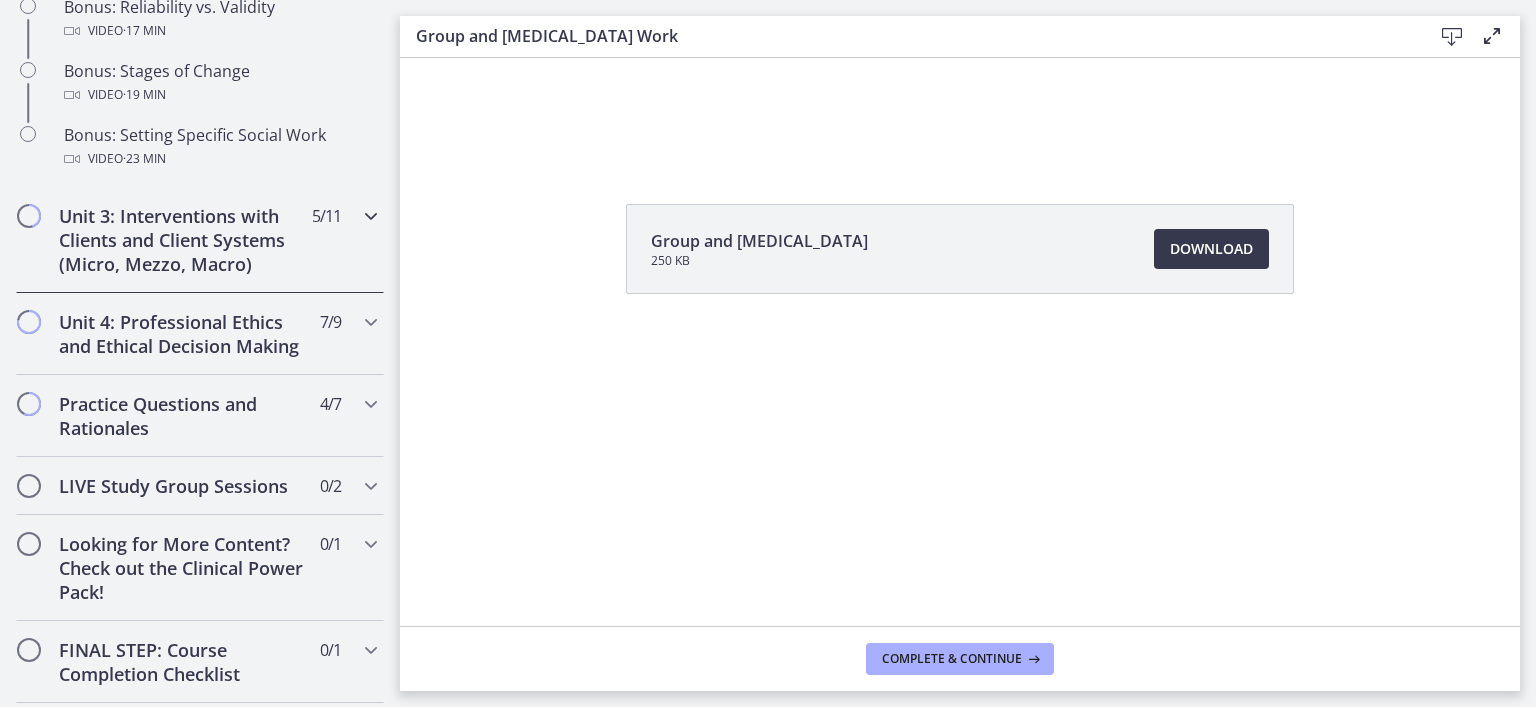 click at bounding box center [371, 216] 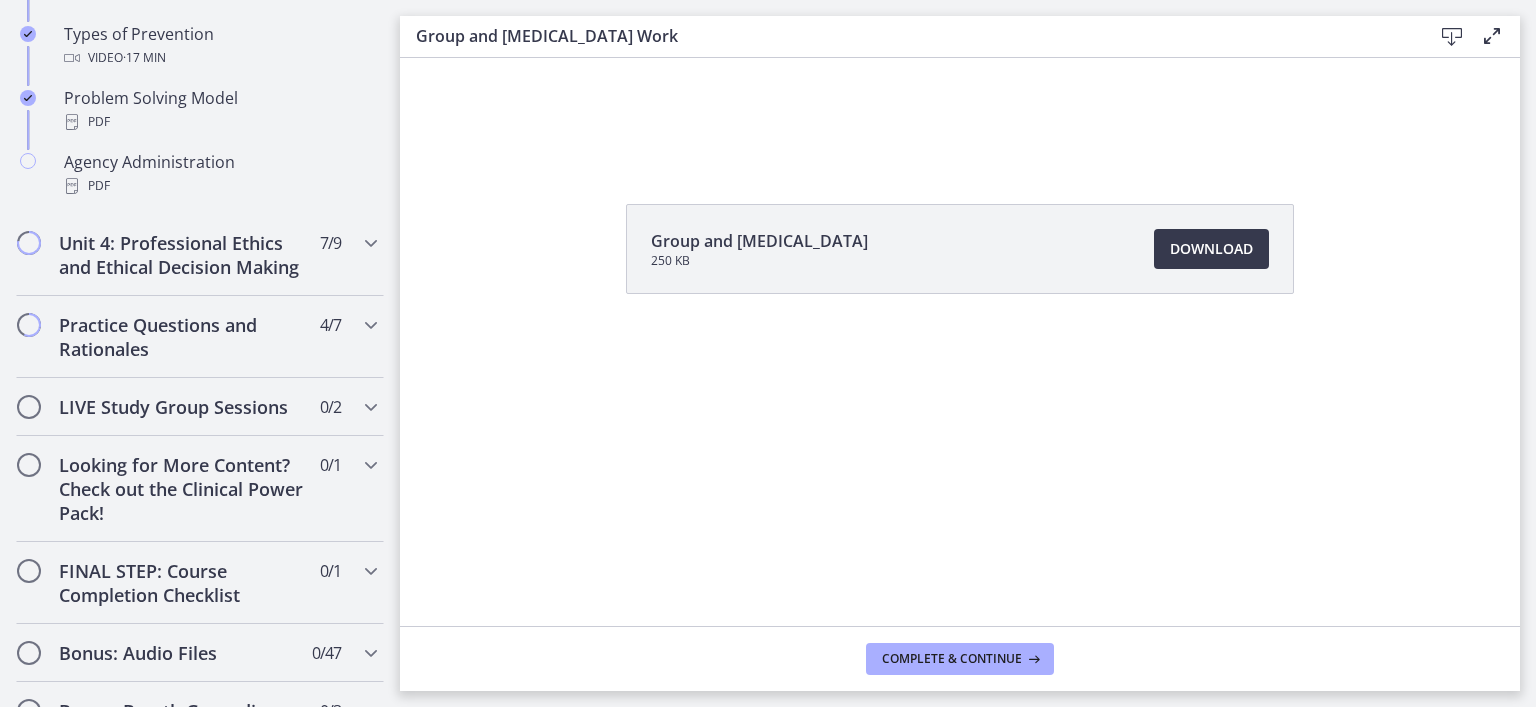 scroll, scrollTop: 1452, scrollLeft: 0, axis: vertical 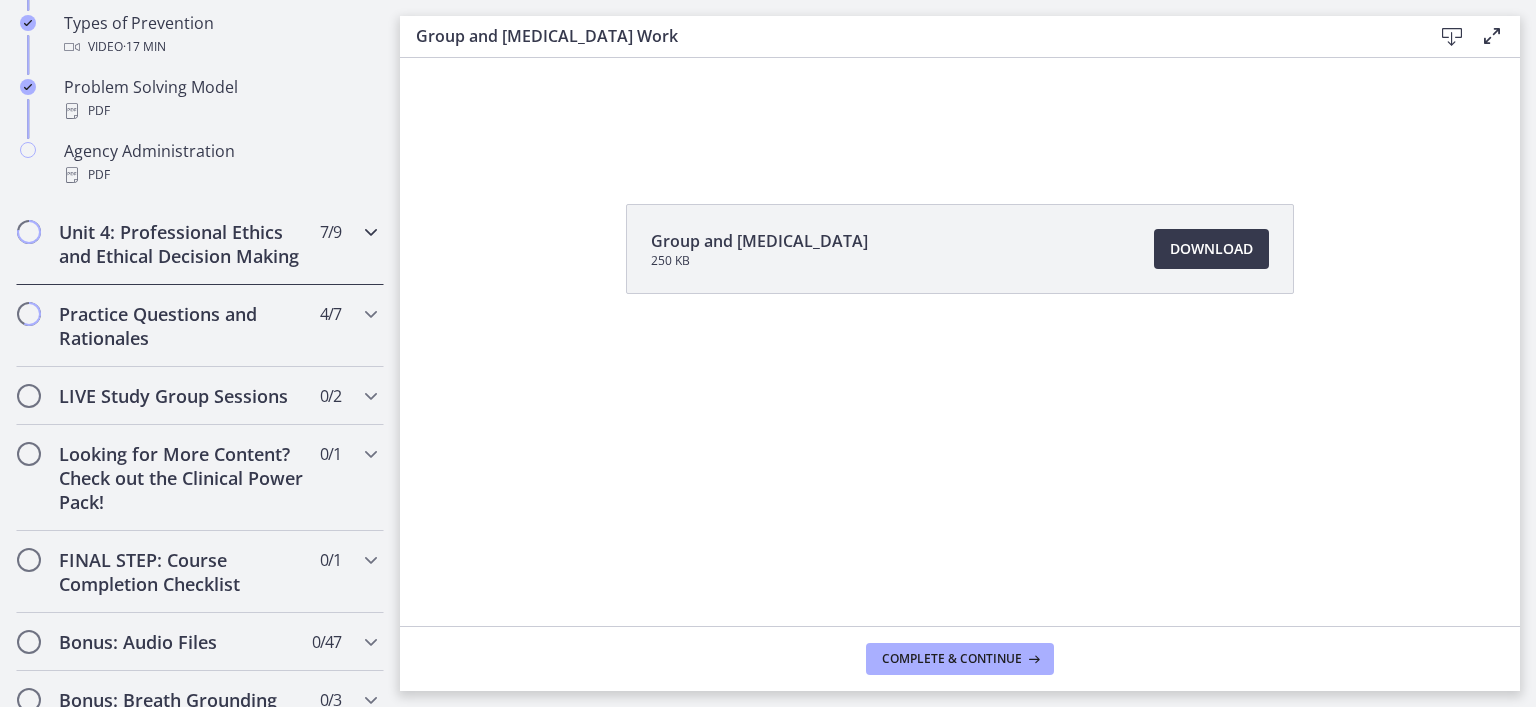click on "Unit 4: Professional Ethics and Ethical Decision Making
7  /  9
Completed" at bounding box center [200, 244] 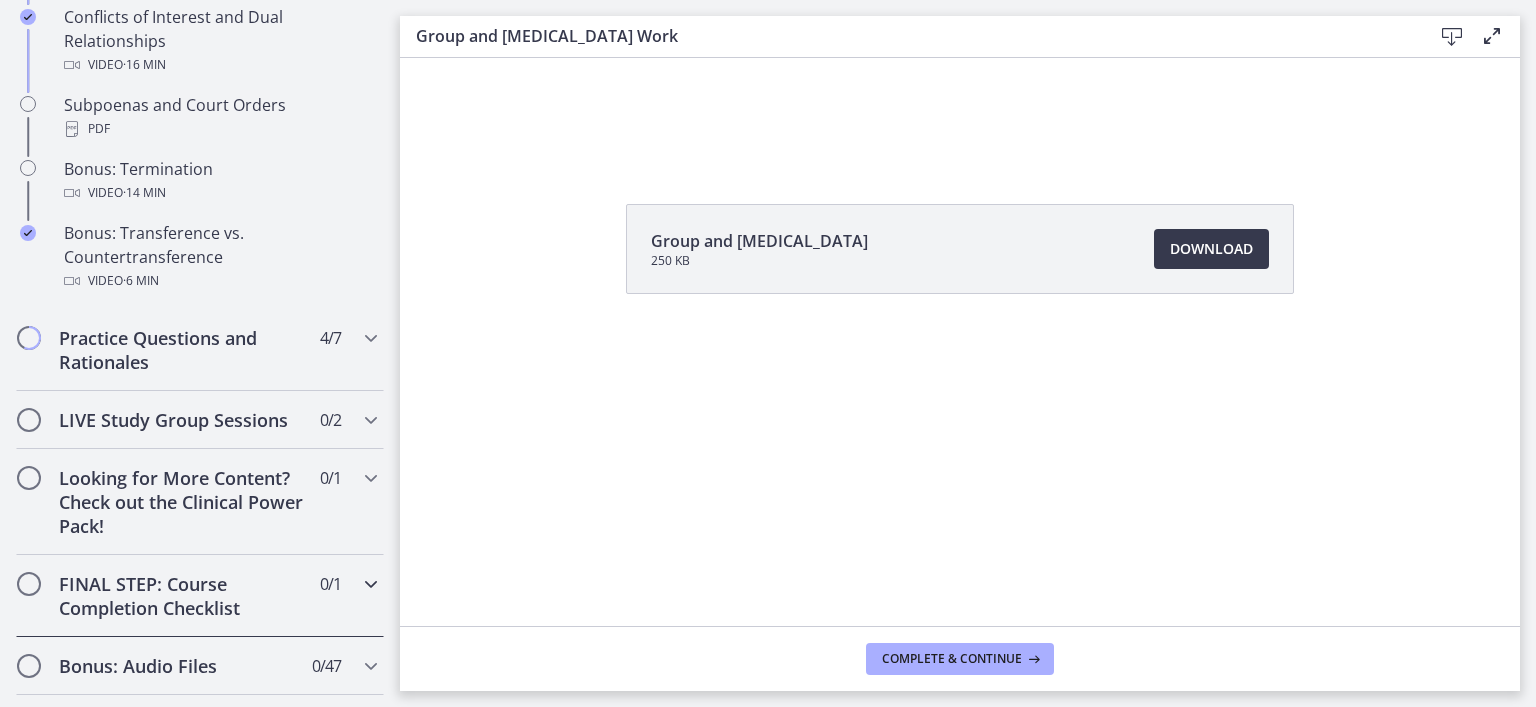 scroll, scrollTop: 1304, scrollLeft: 0, axis: vertical 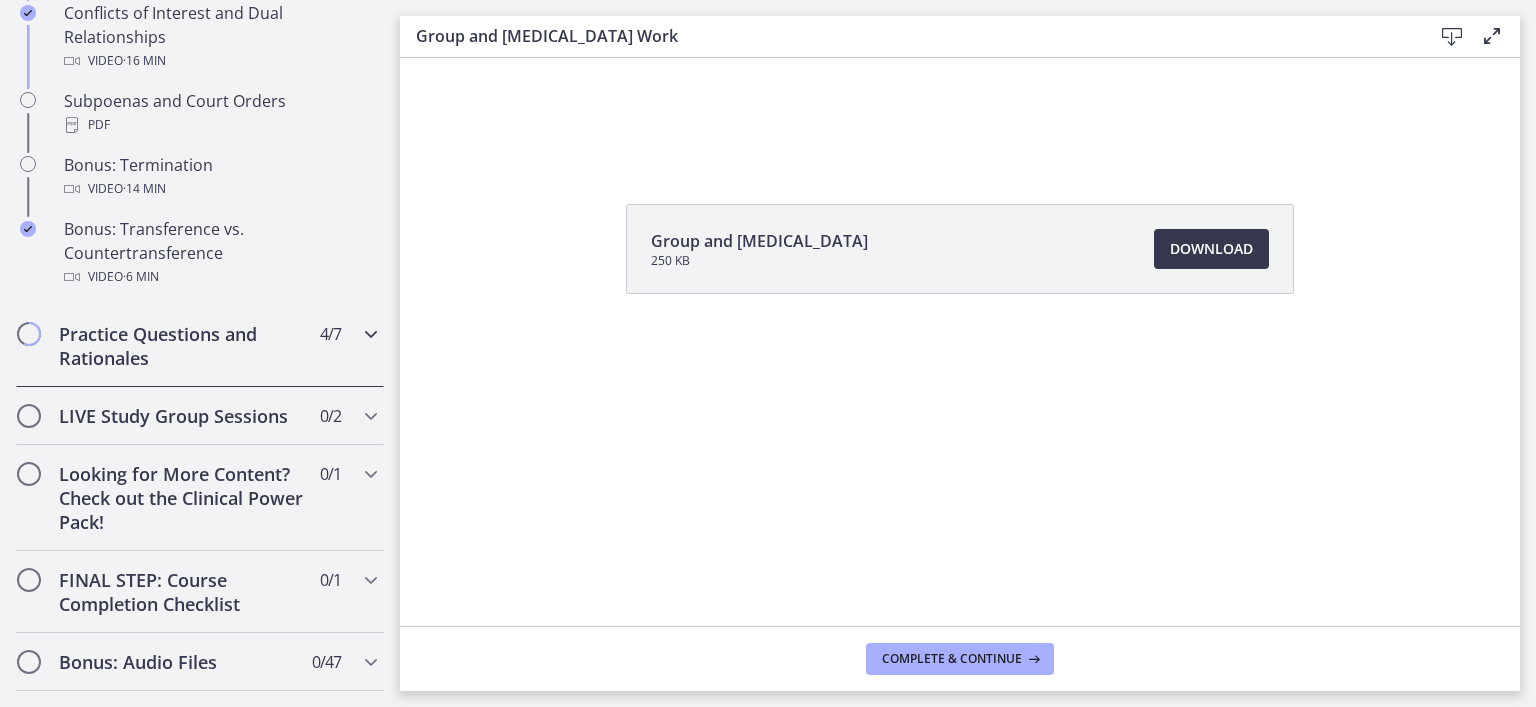 click on "Practice Questions and Rationales
4  /  7
Completed" at bounding box center [200, 346] 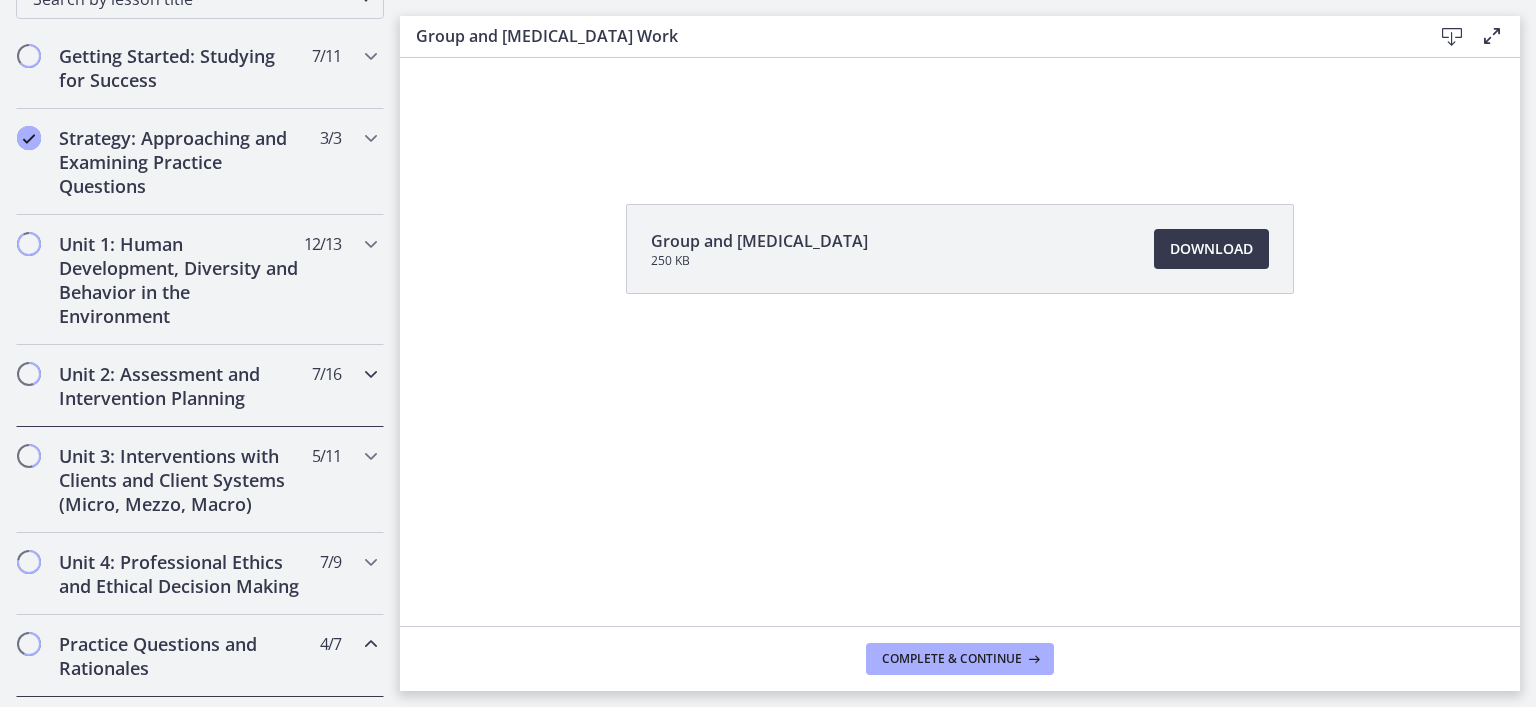scroll, scrollTop: 356, scrollLeft: 0, axis: vertical 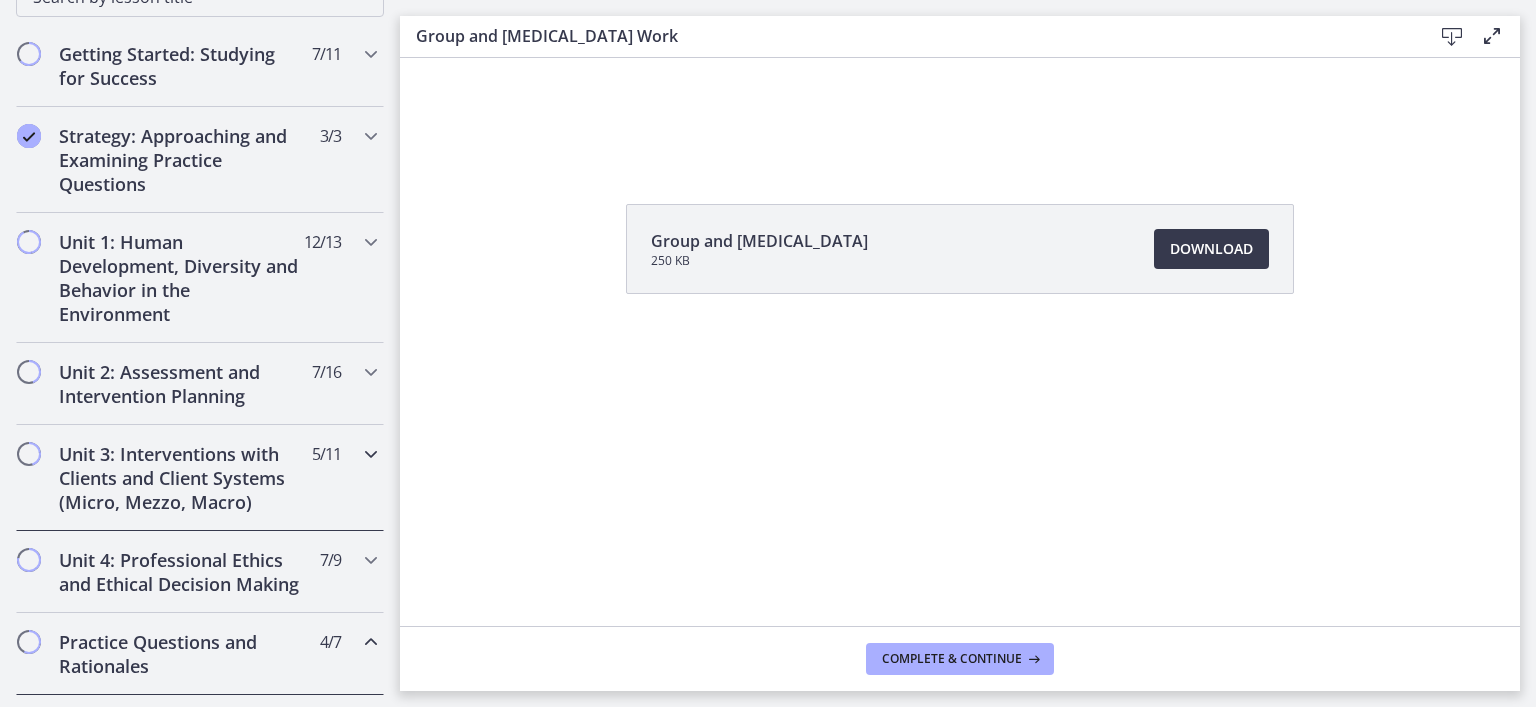 click at bounding box center (371, 454) 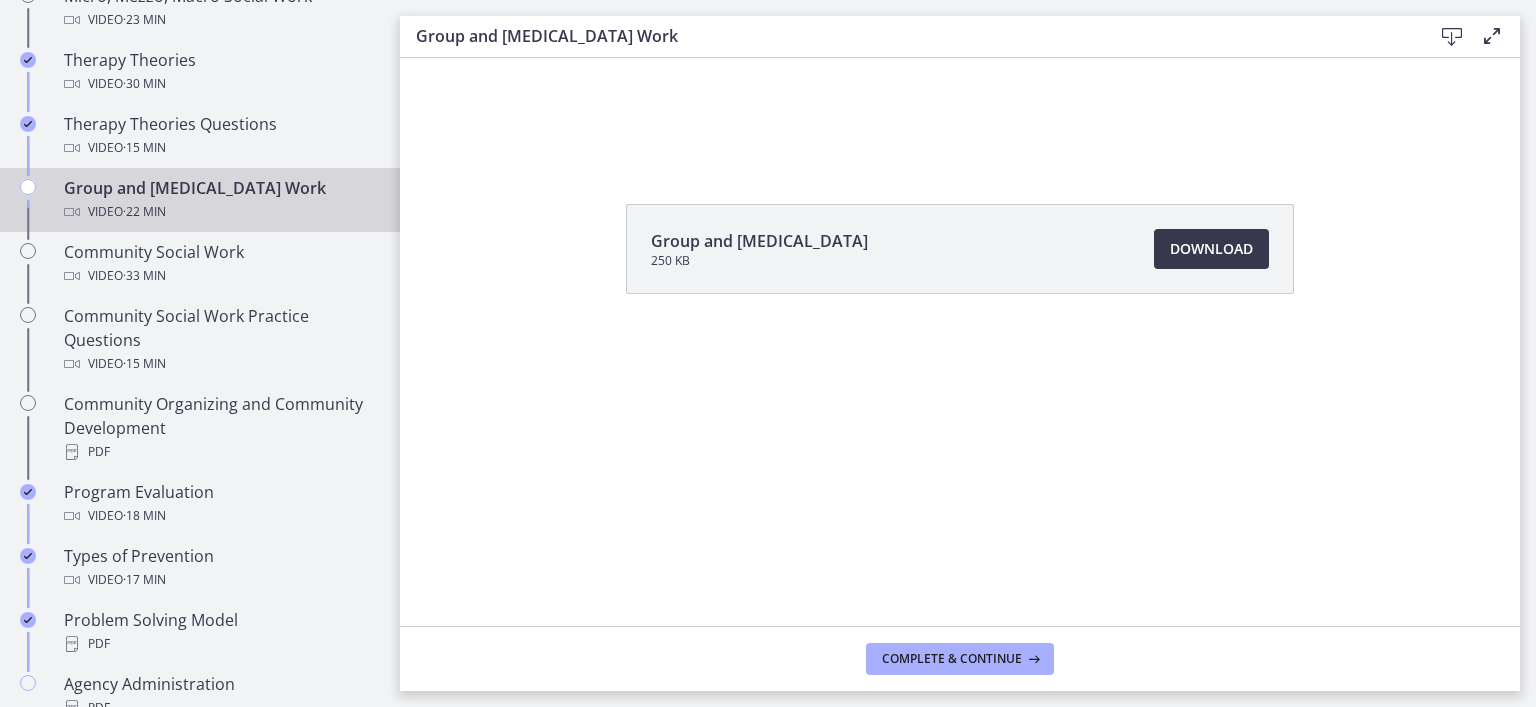 scroll, scrollTop: 920, scrollLeft: 0, axis: vertical 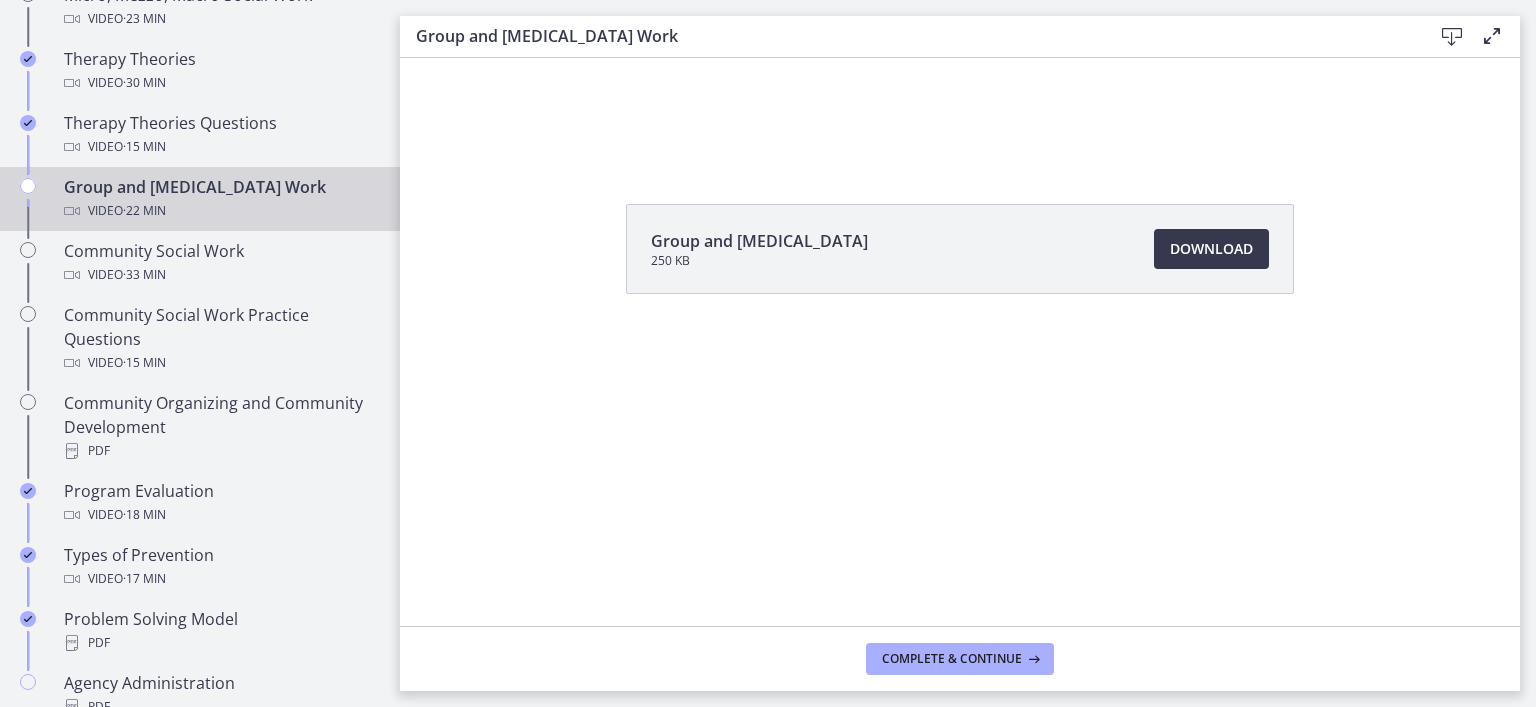 click on "Group and [MEDICAL_DATA]
250 KB
Download
Opens in a new window" 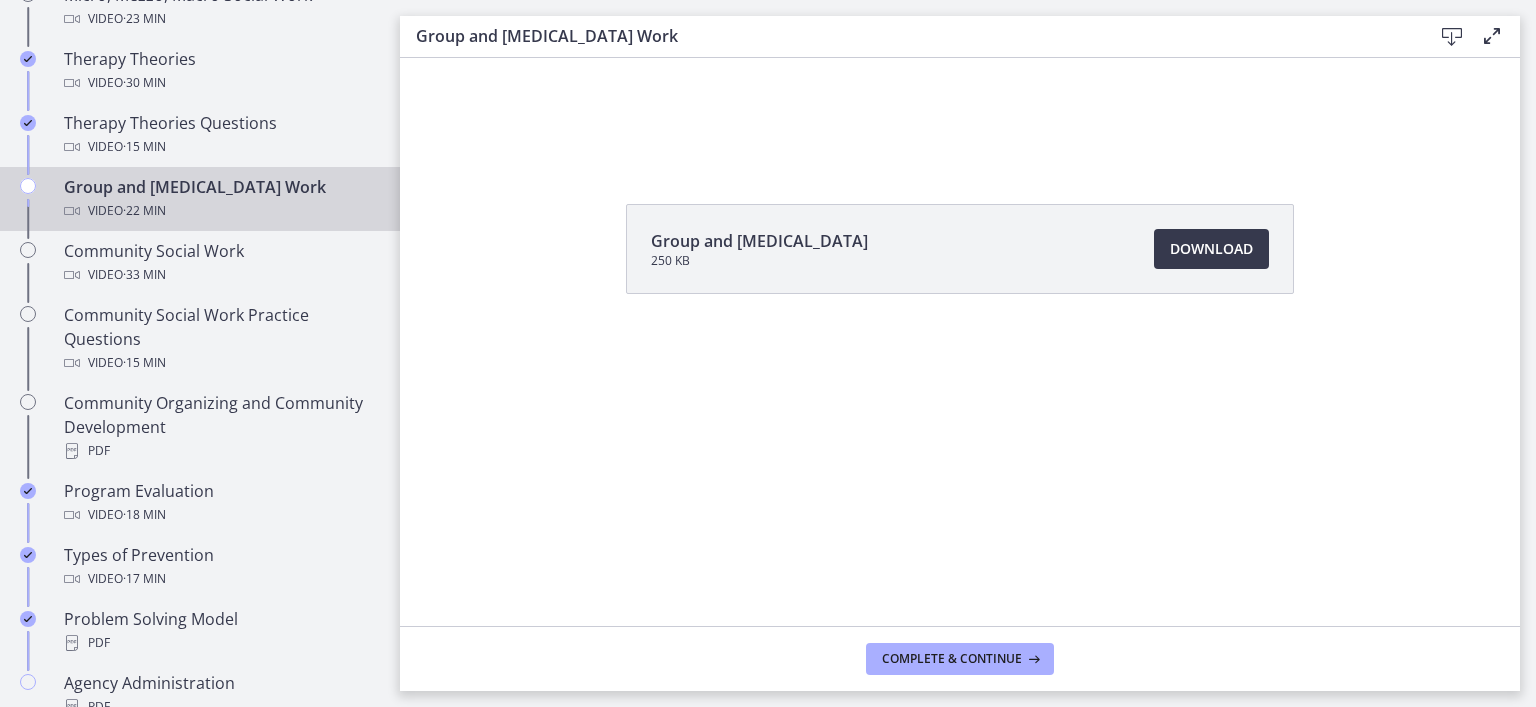 click on "·  22 min" at bounding box center (144, 211) 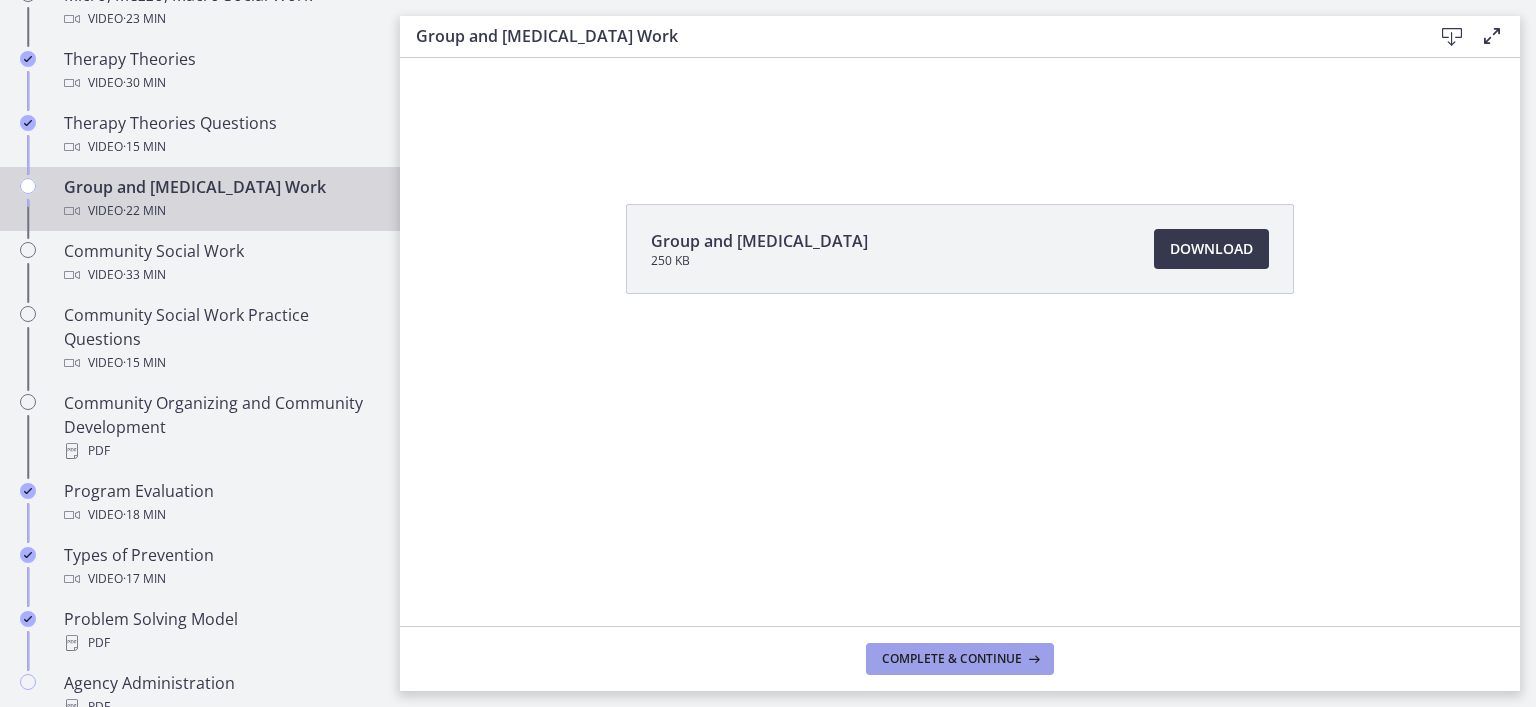 click on "Complete & continue" at bounding box center (960, 659) 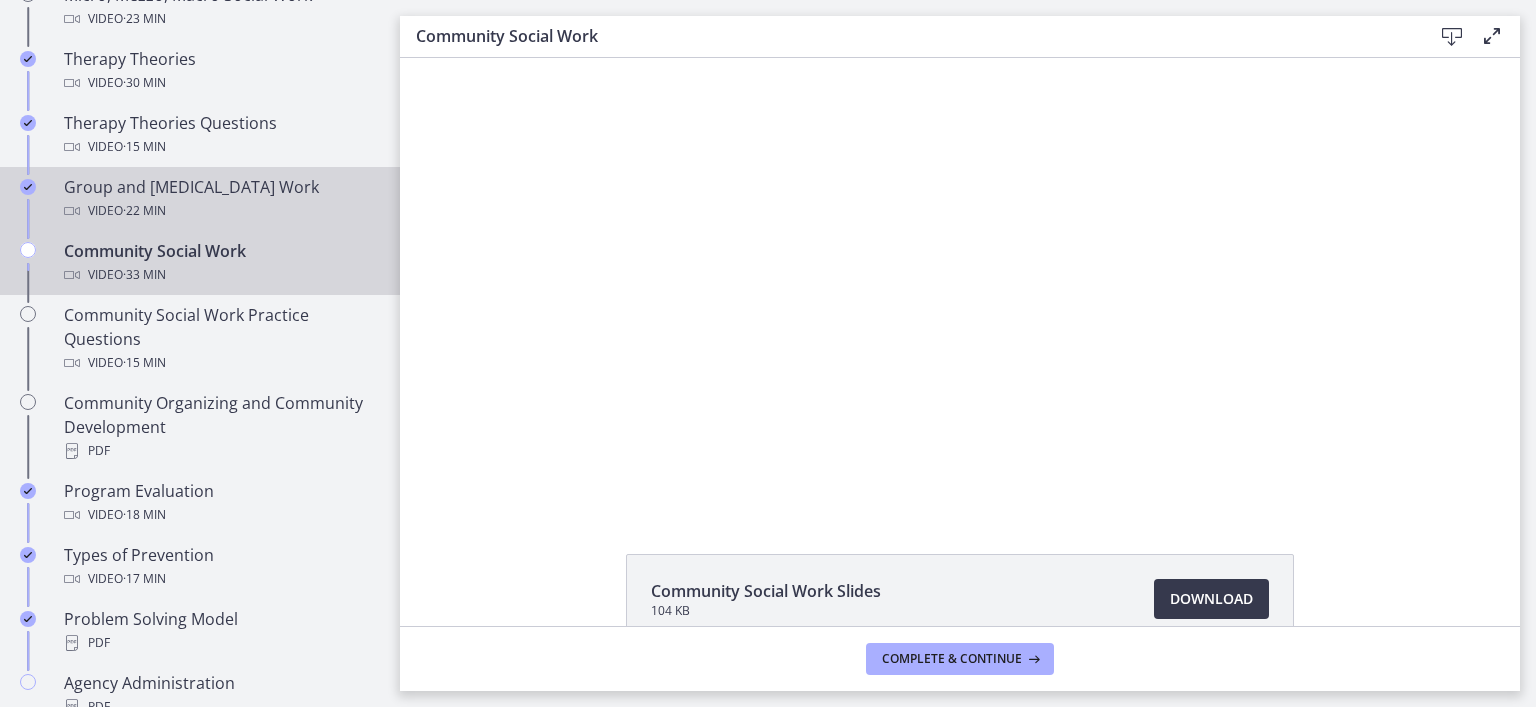 scroll, scrollTop: 0, scrollLeft: 0, axis: both 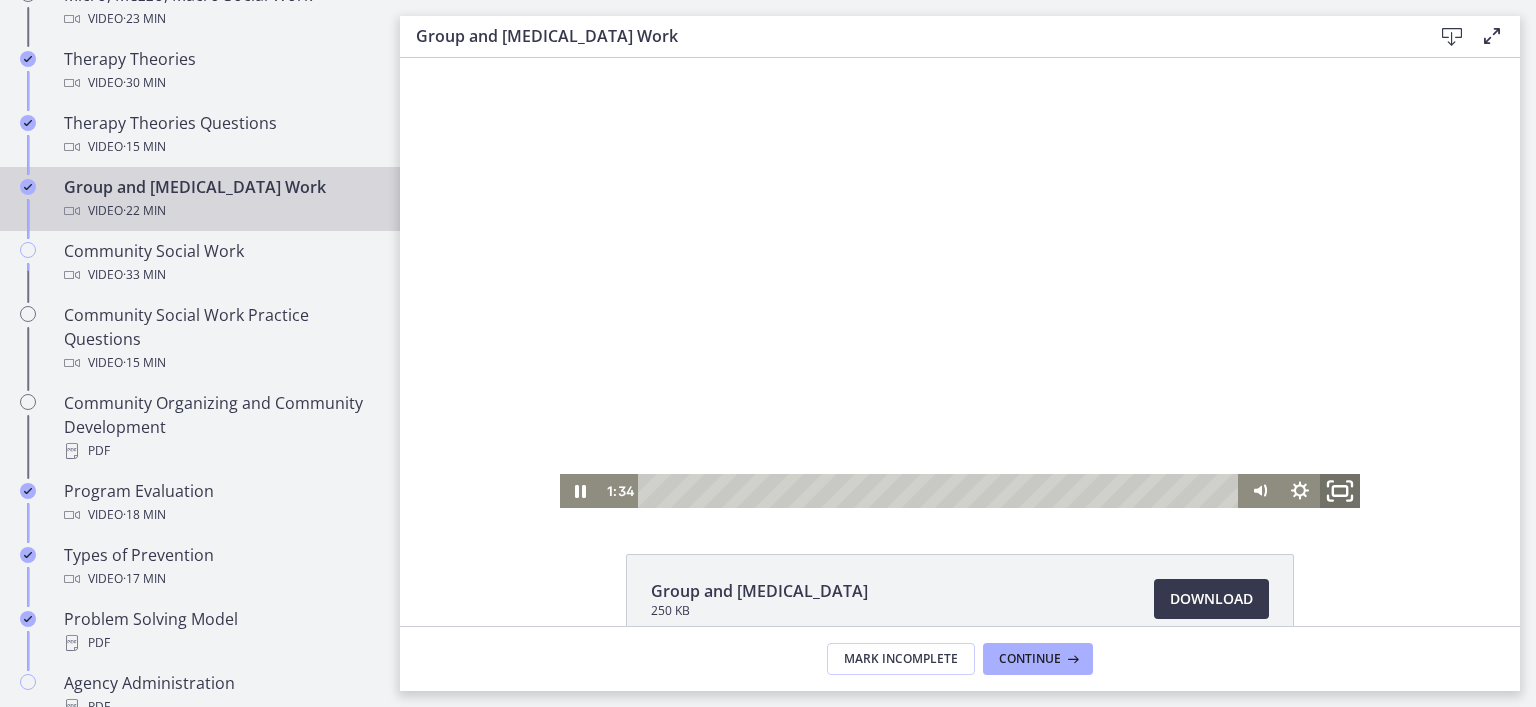 click 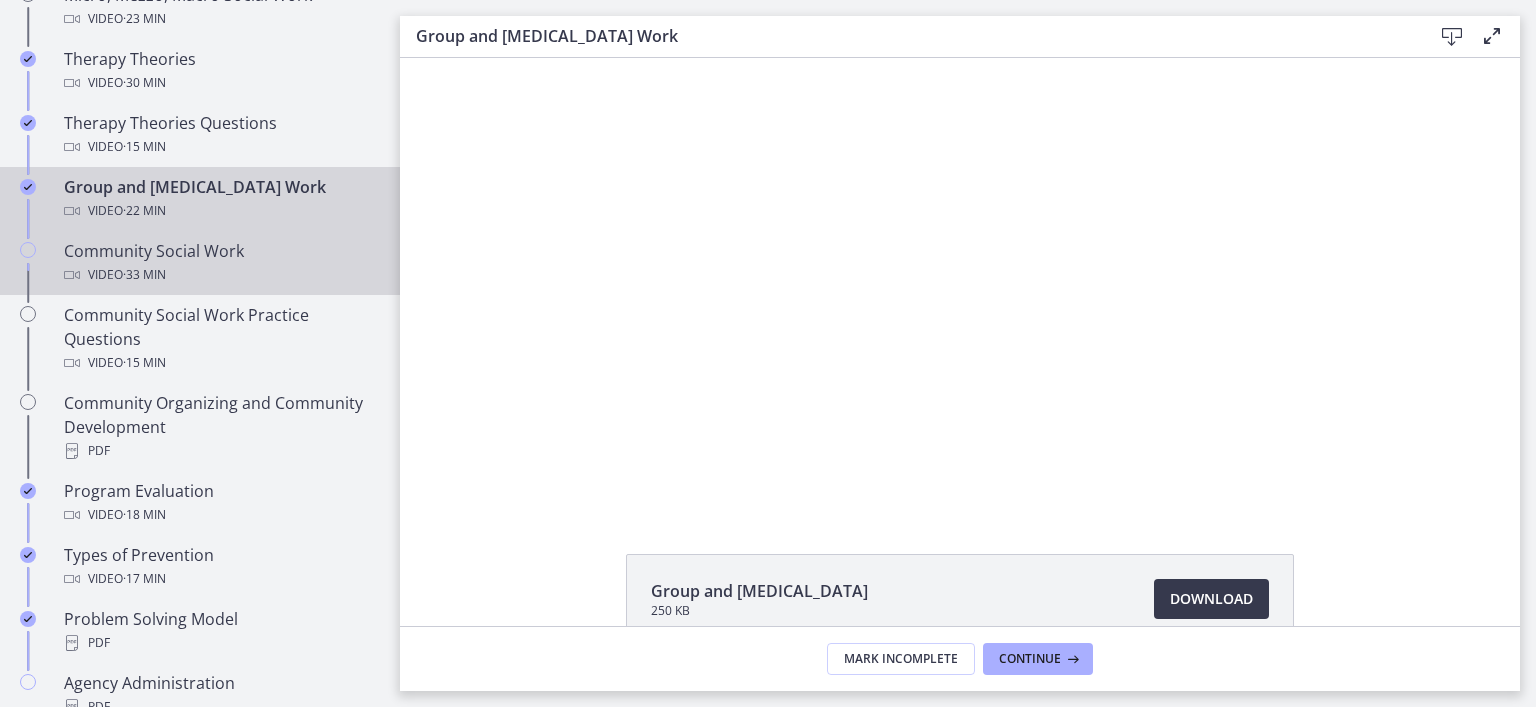 click on "Video
·  33 min" at bounding box center [220, 275] 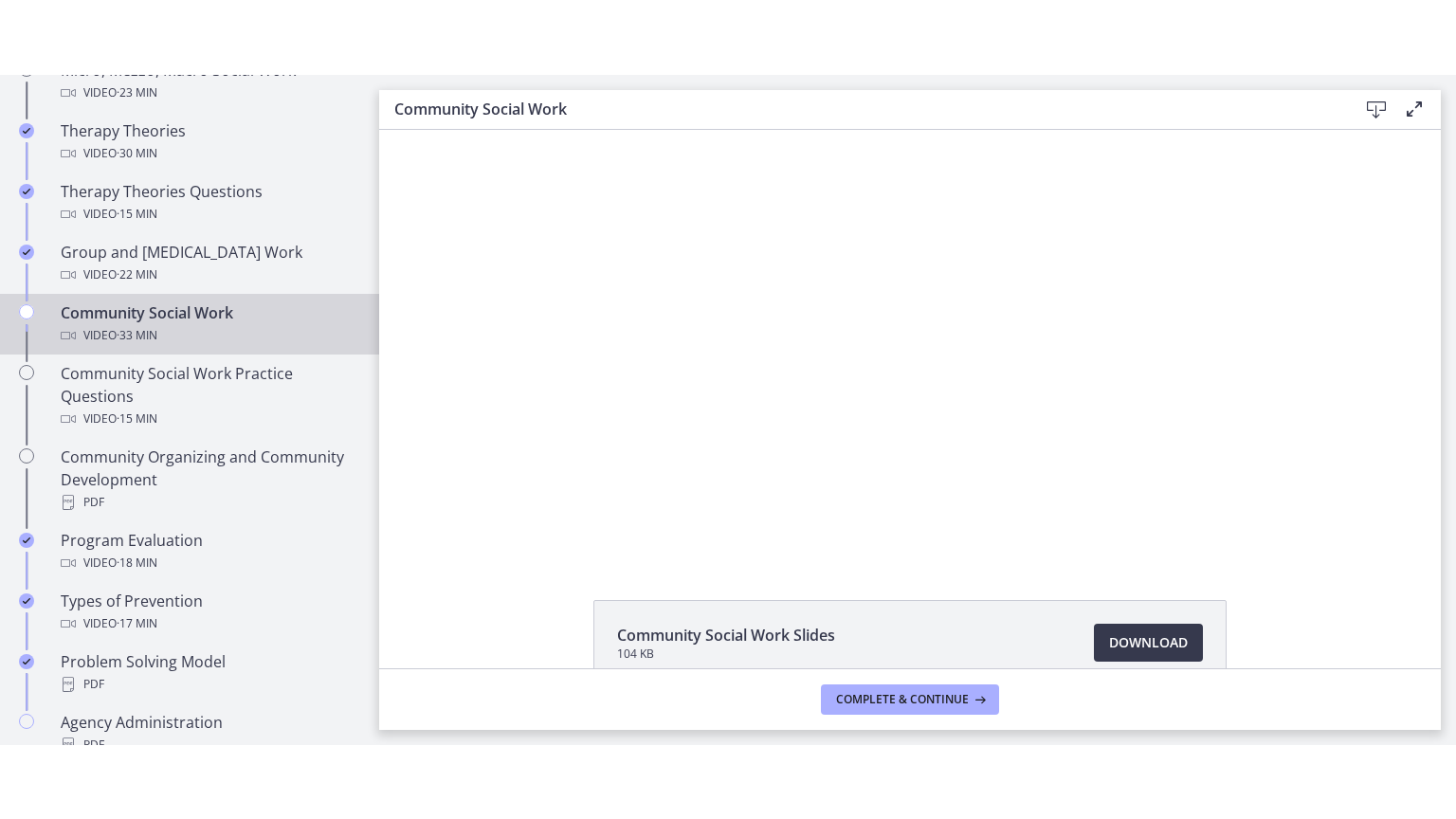 scroll, scrollTop: 0, scrollLeft: 0, axis: both 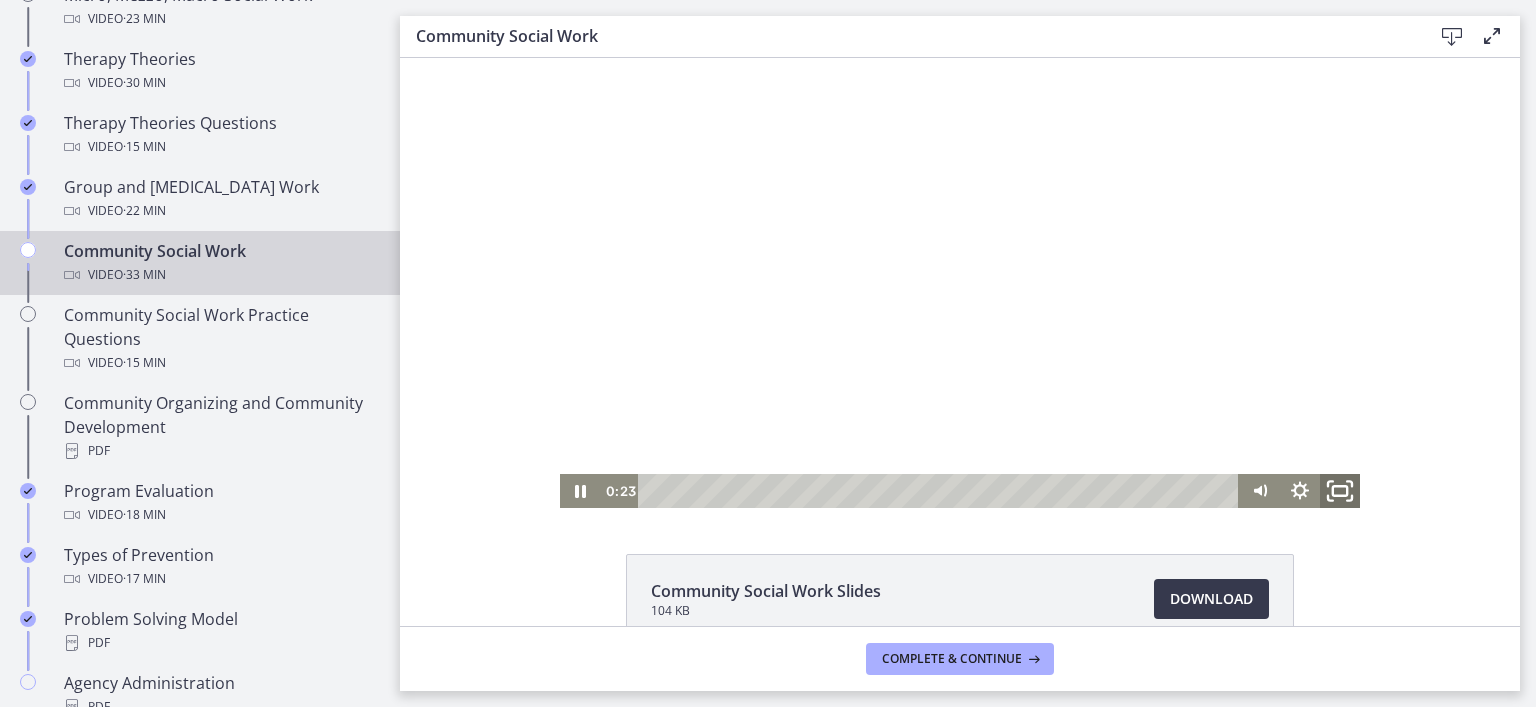 click 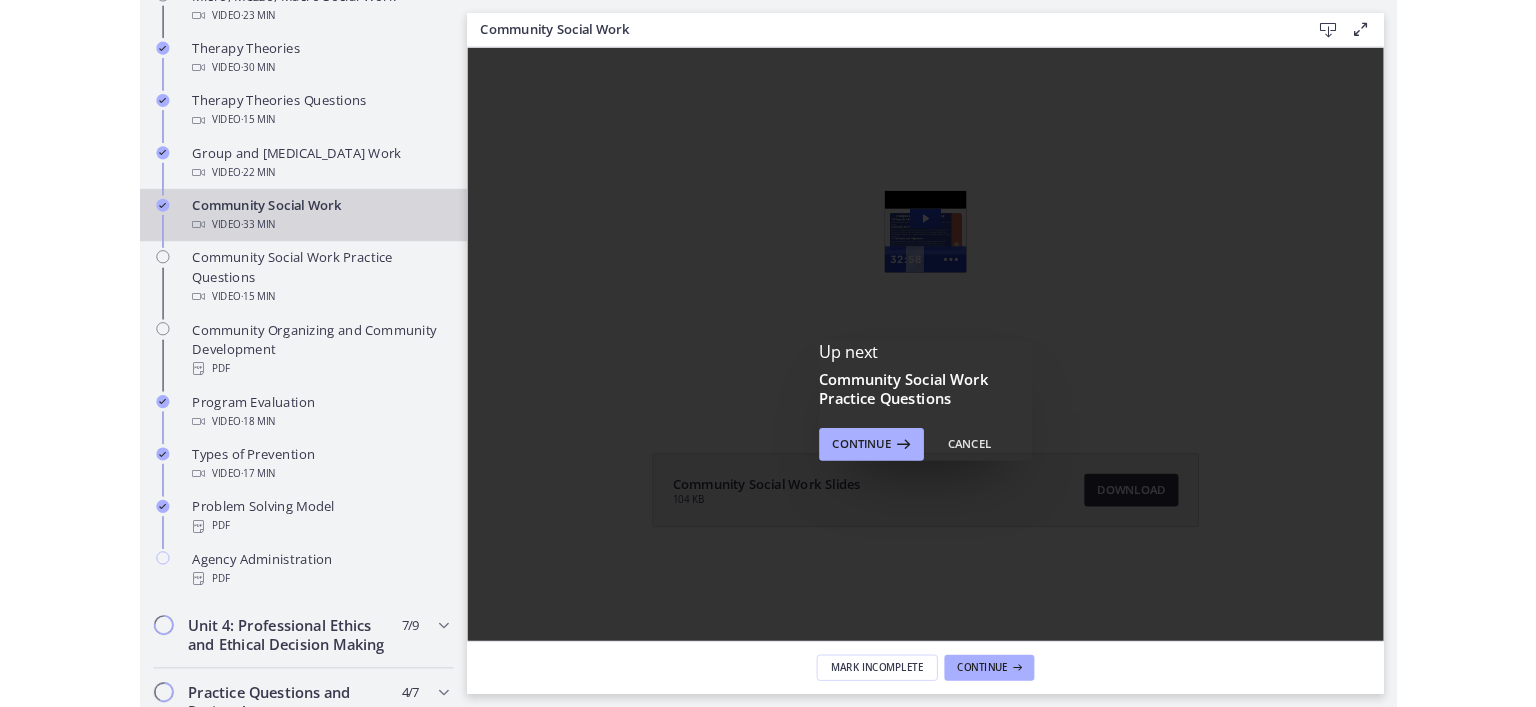 scroll, scrollTop: 0, scrollLeft: 0, axis: both 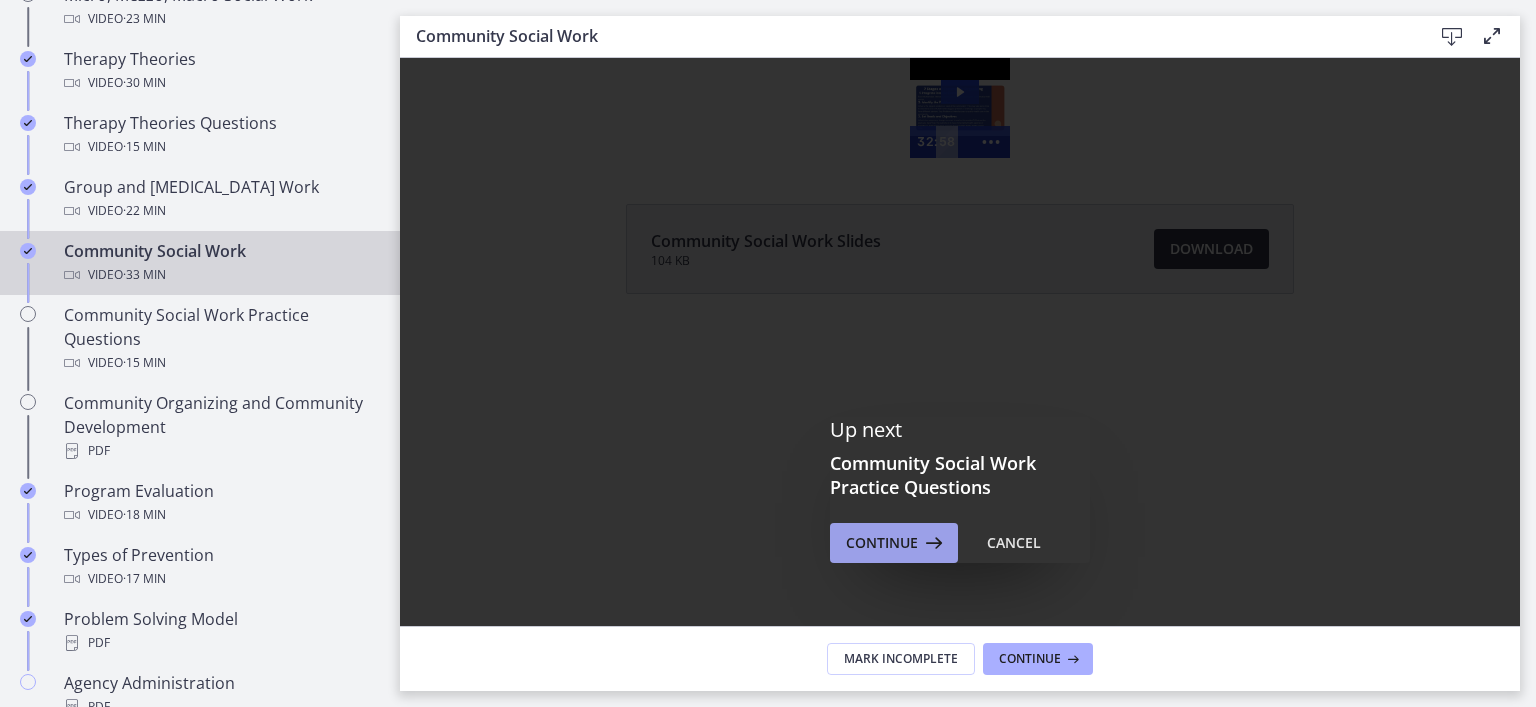 click on "Continue" at bounding box center [882, 543] 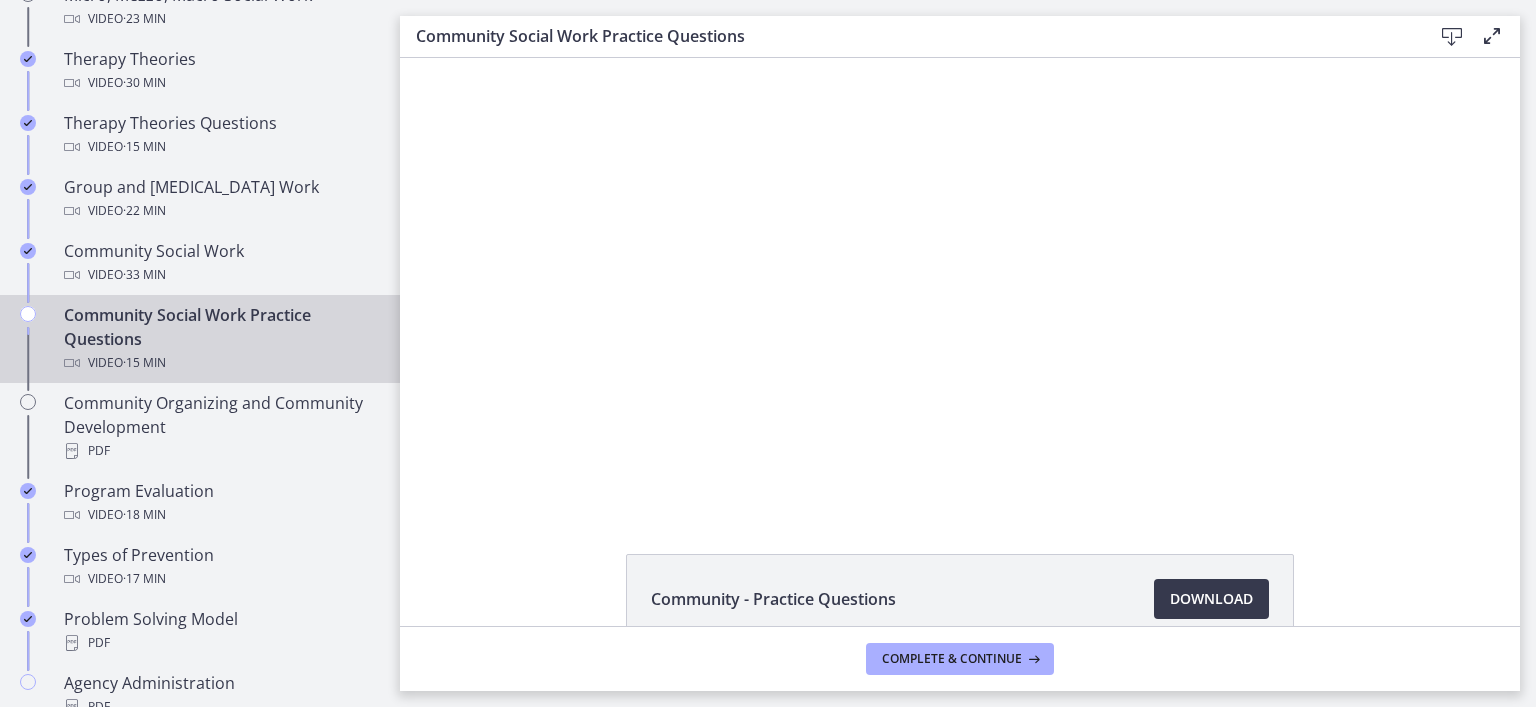 scroll, scrollTop: 0, scrollLeft: 0, axis: both 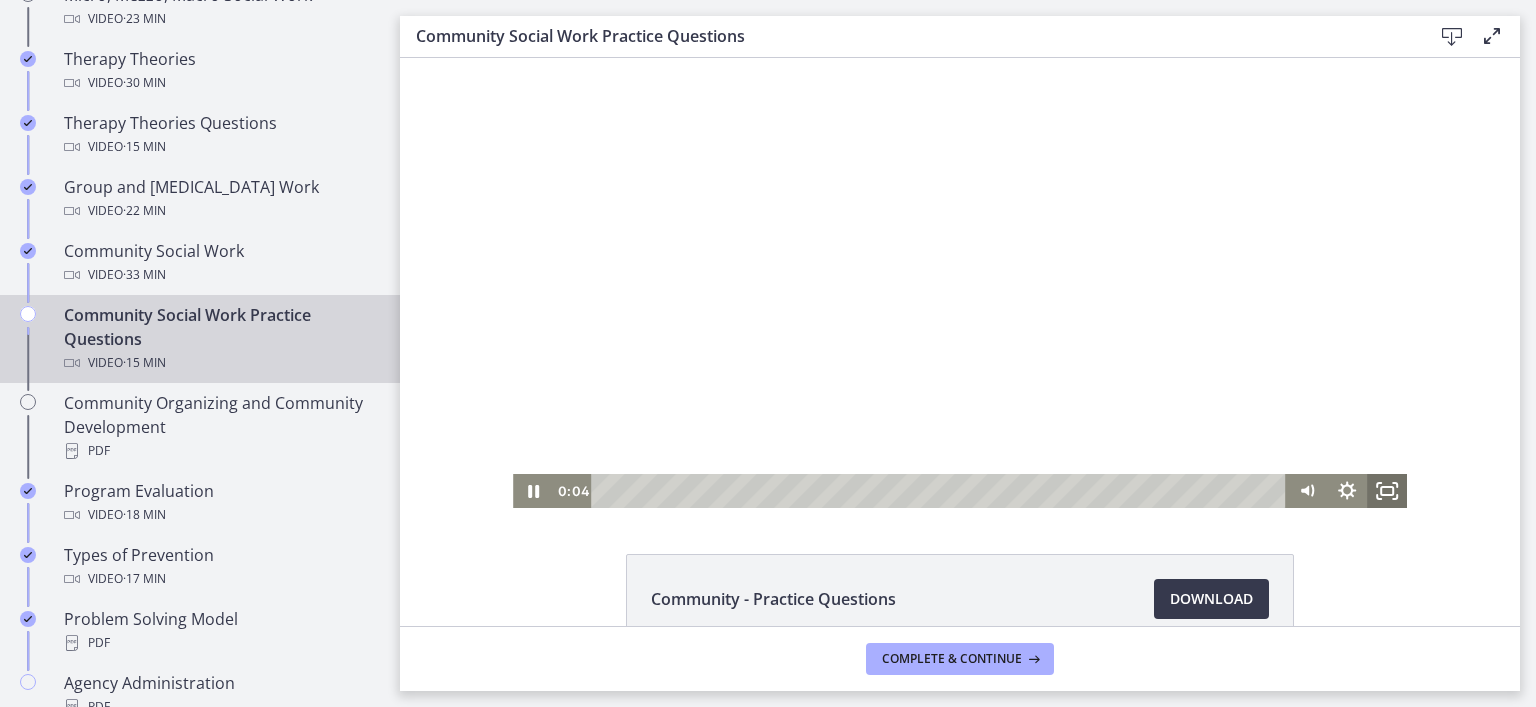click 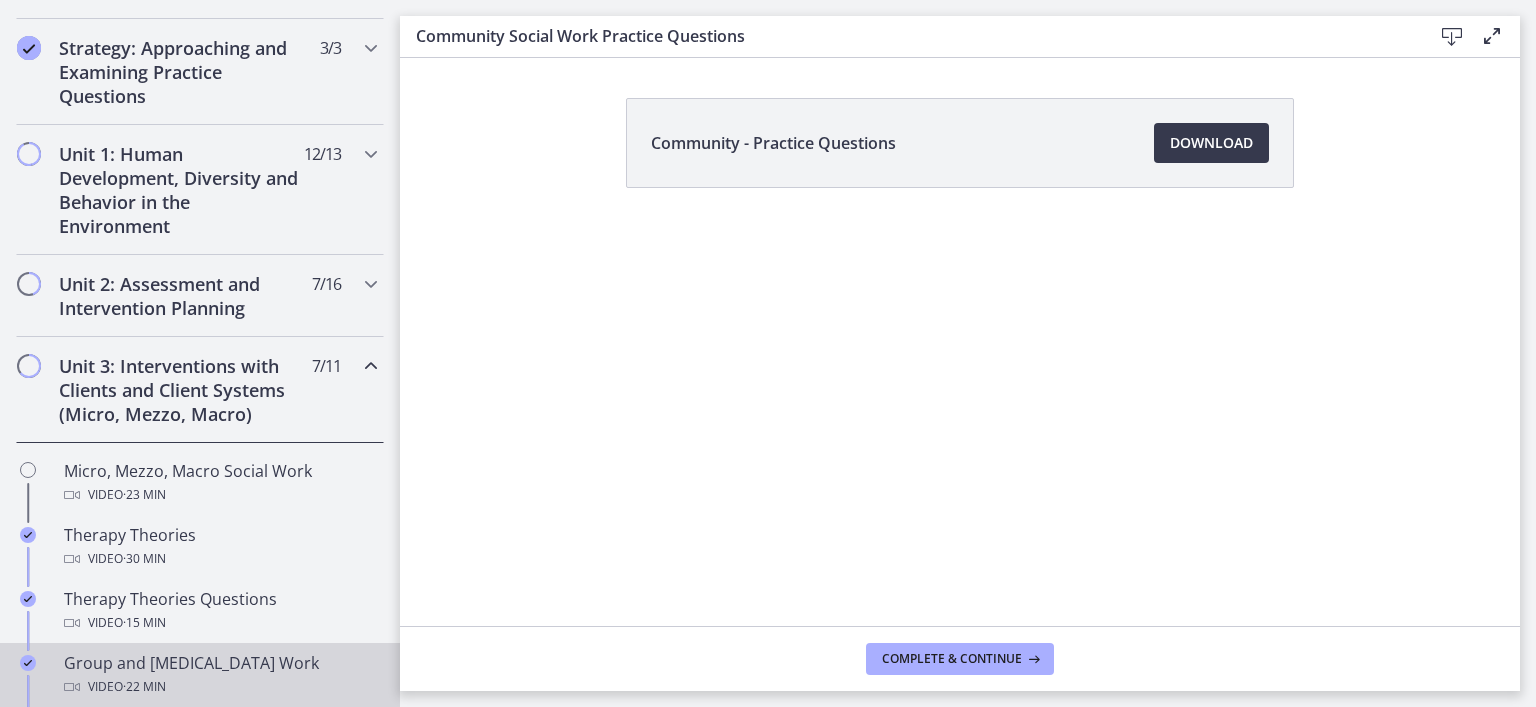 scroll, scrollTop: 444, scrollLeft: 0, axis: vertical 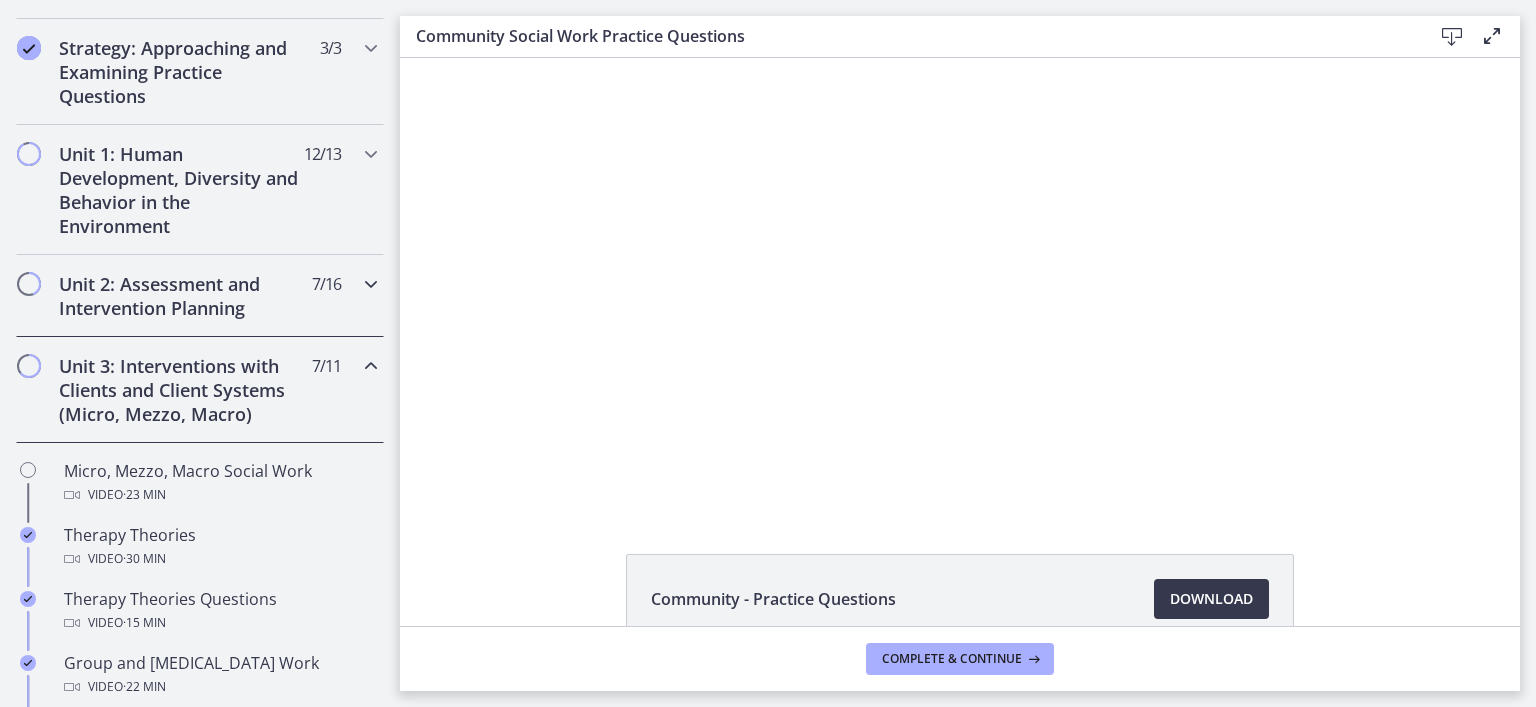 click at bounding box center [371, 284] 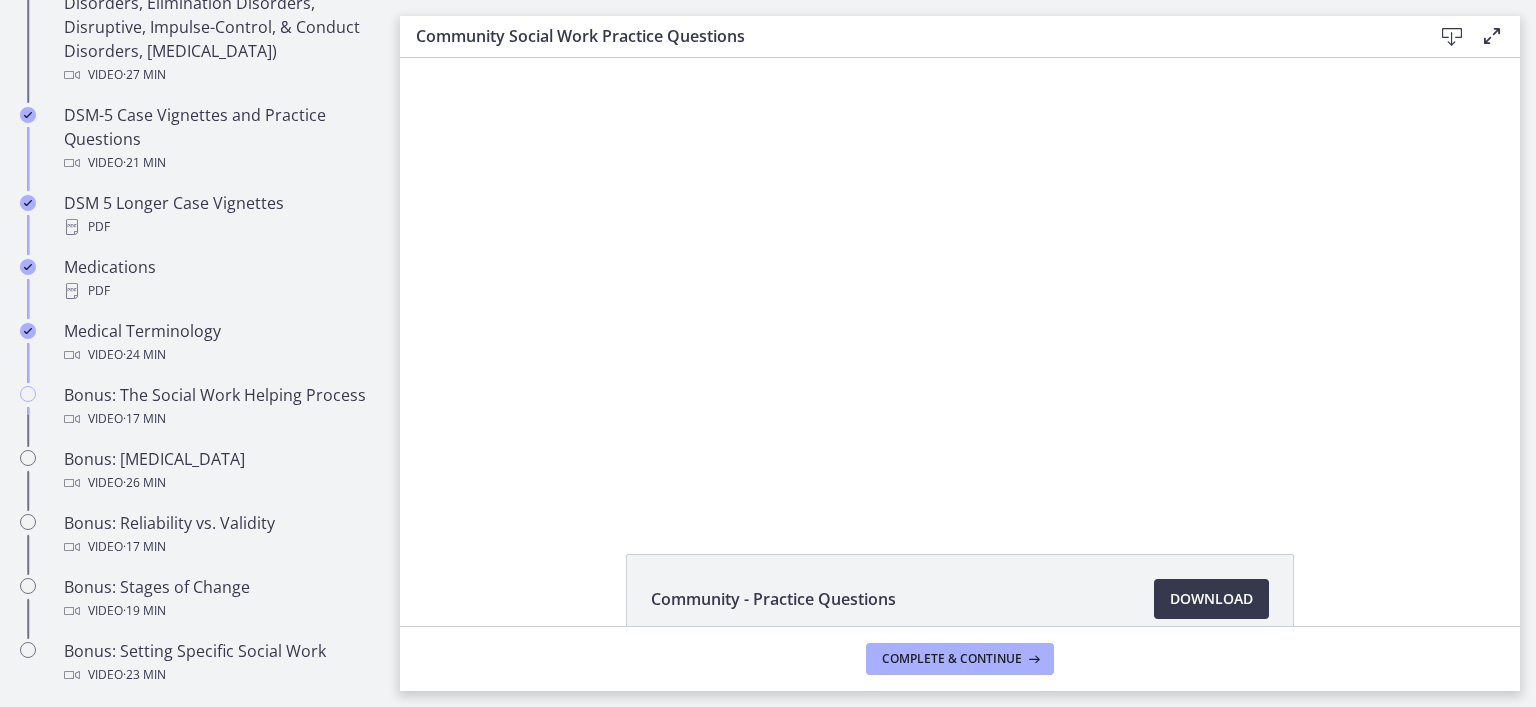scroll, scrollTop: 1410, scrollLeft: 0, axis: vertical 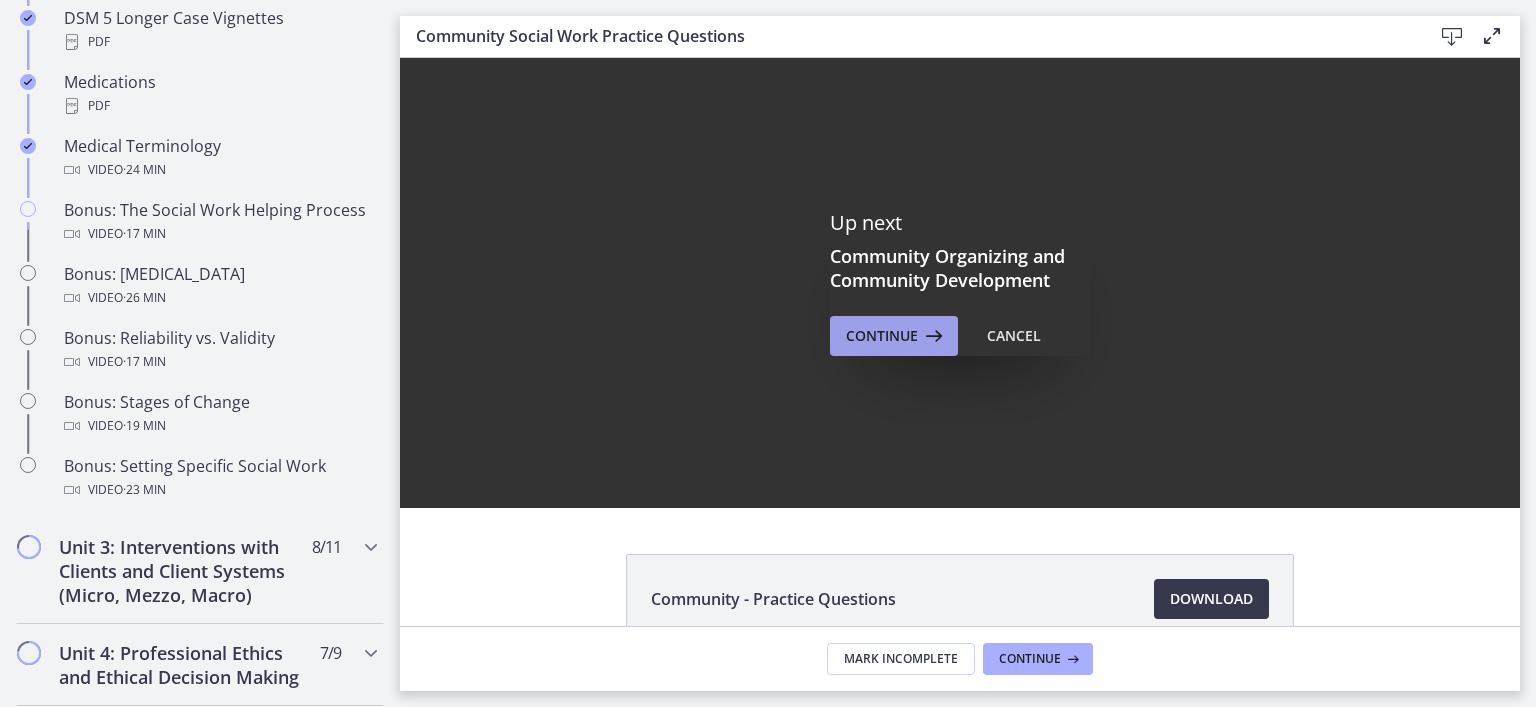 click on "Continue" at bounding box center [894, 336] 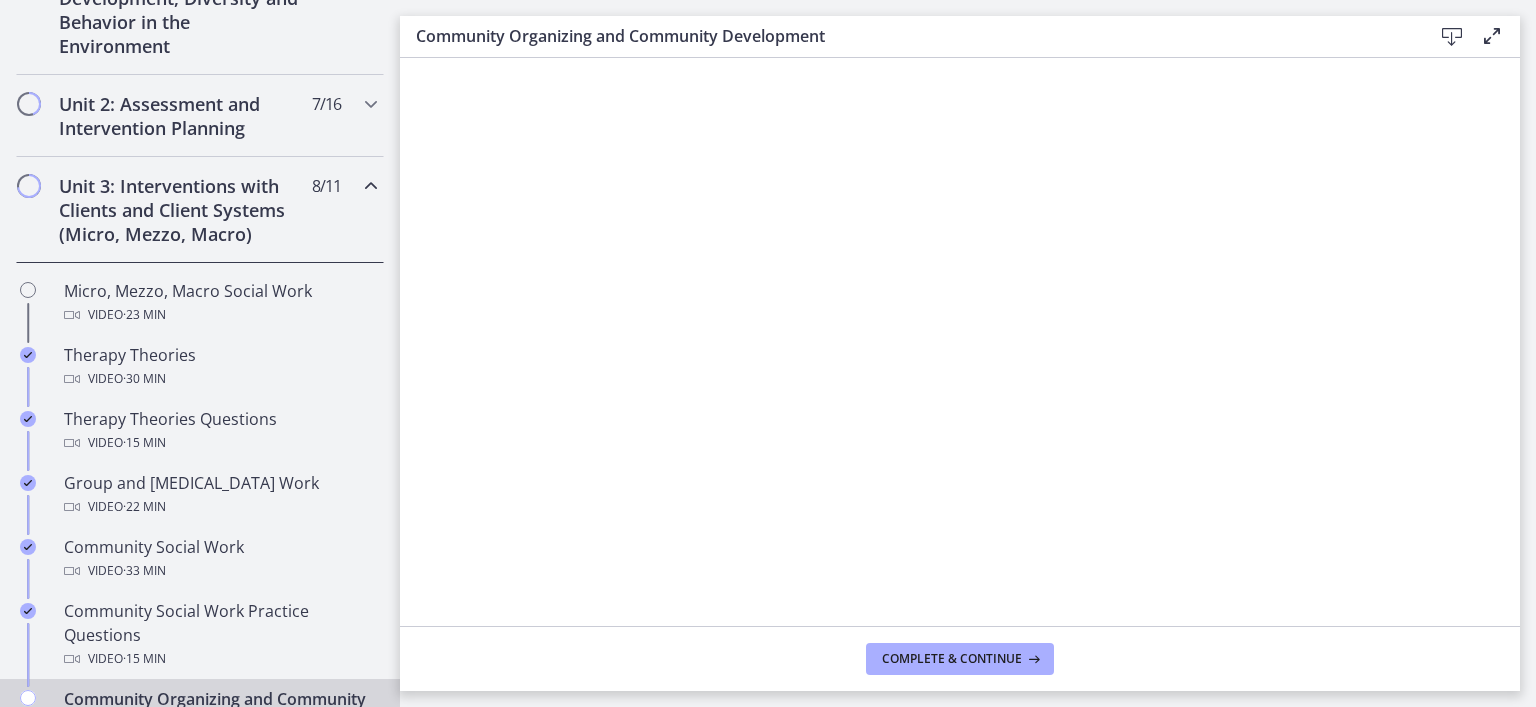 scroll, scrollTop: 555, scrollLeft: 0, axis: vertical 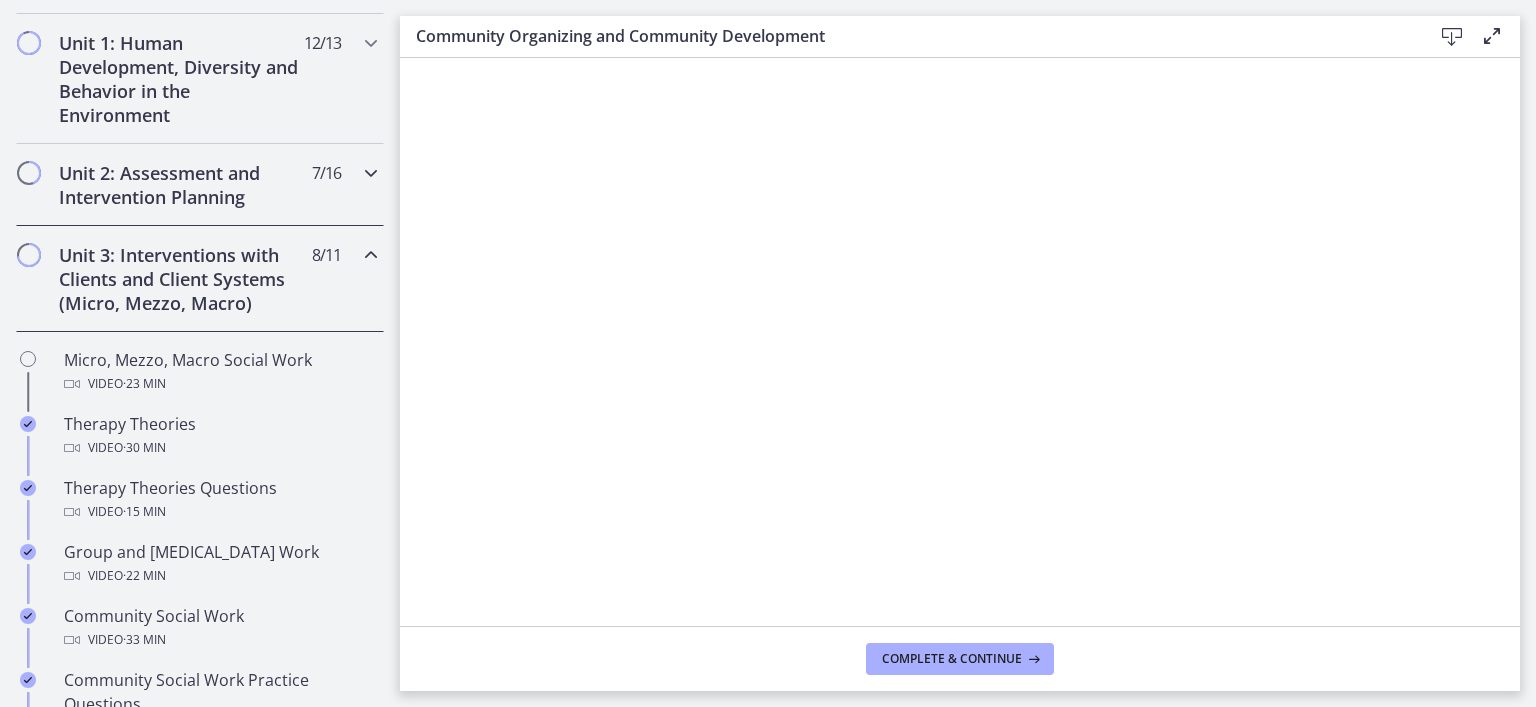 click on "Unit 2: Assessment and Intervention Planning
7  /  16
Completed" at bounding box center (200, 185) 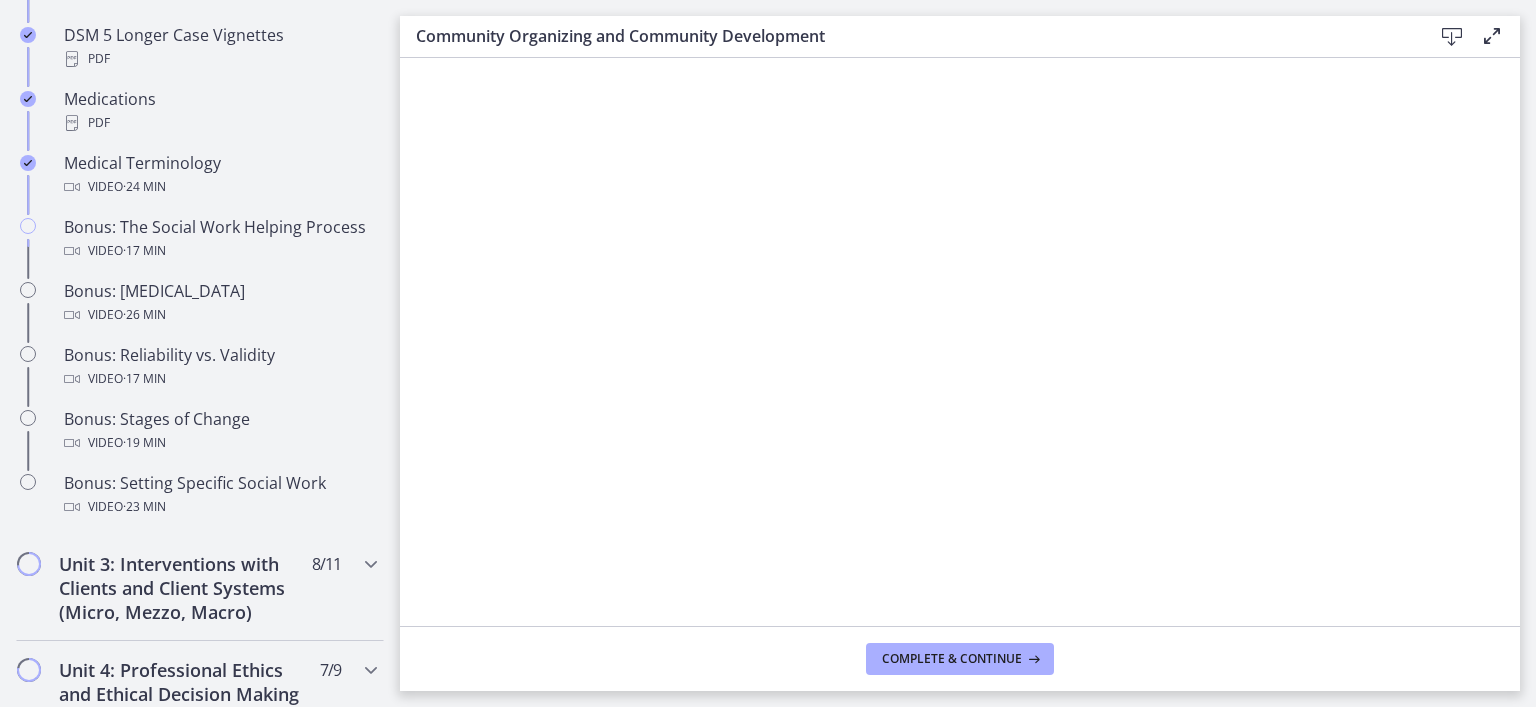 scroll, scrollTop: 1528, scrollLeft: 0, axis: vertical 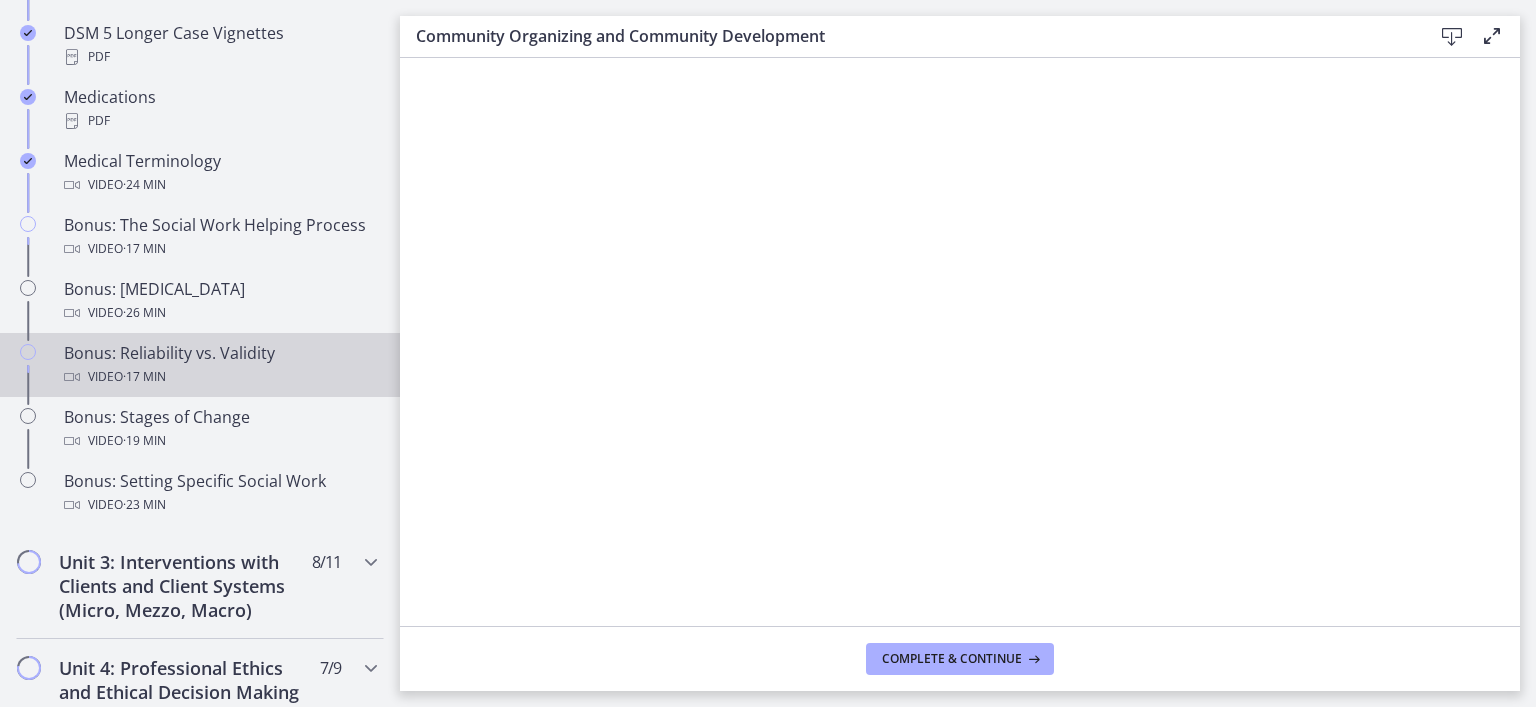 click on "Video
·  17 min" at bounding box center [220, 377] 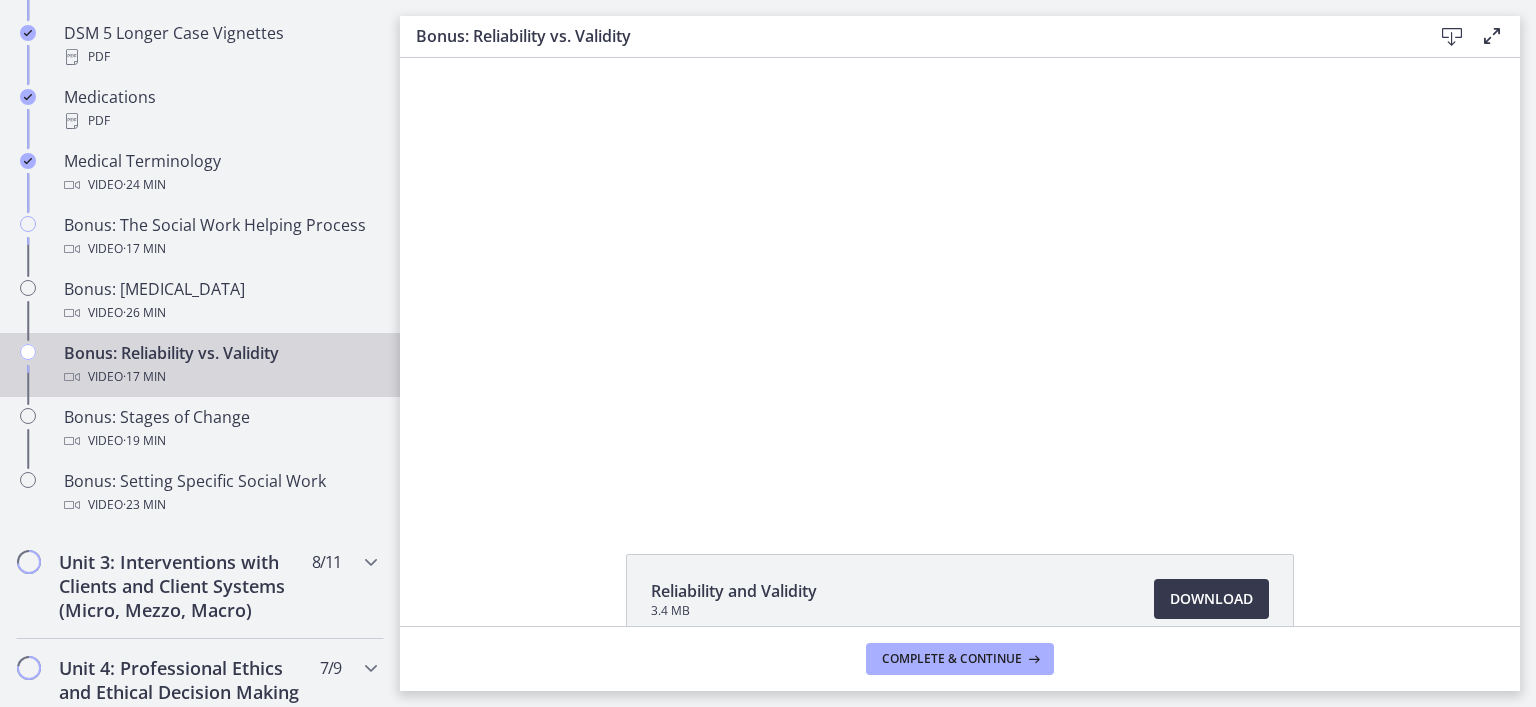 scroll, scrollTop: 0, scrollLeft: 0, axis: both 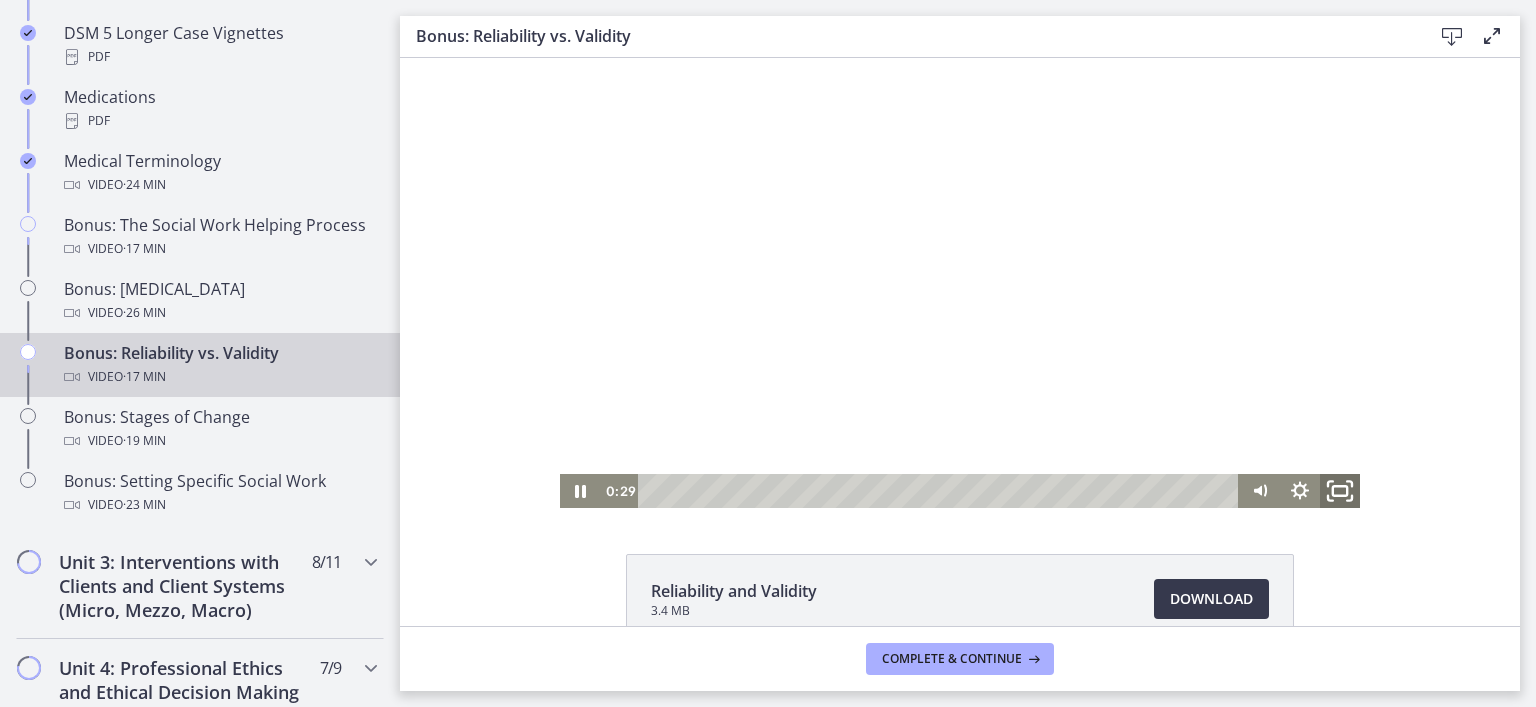 click 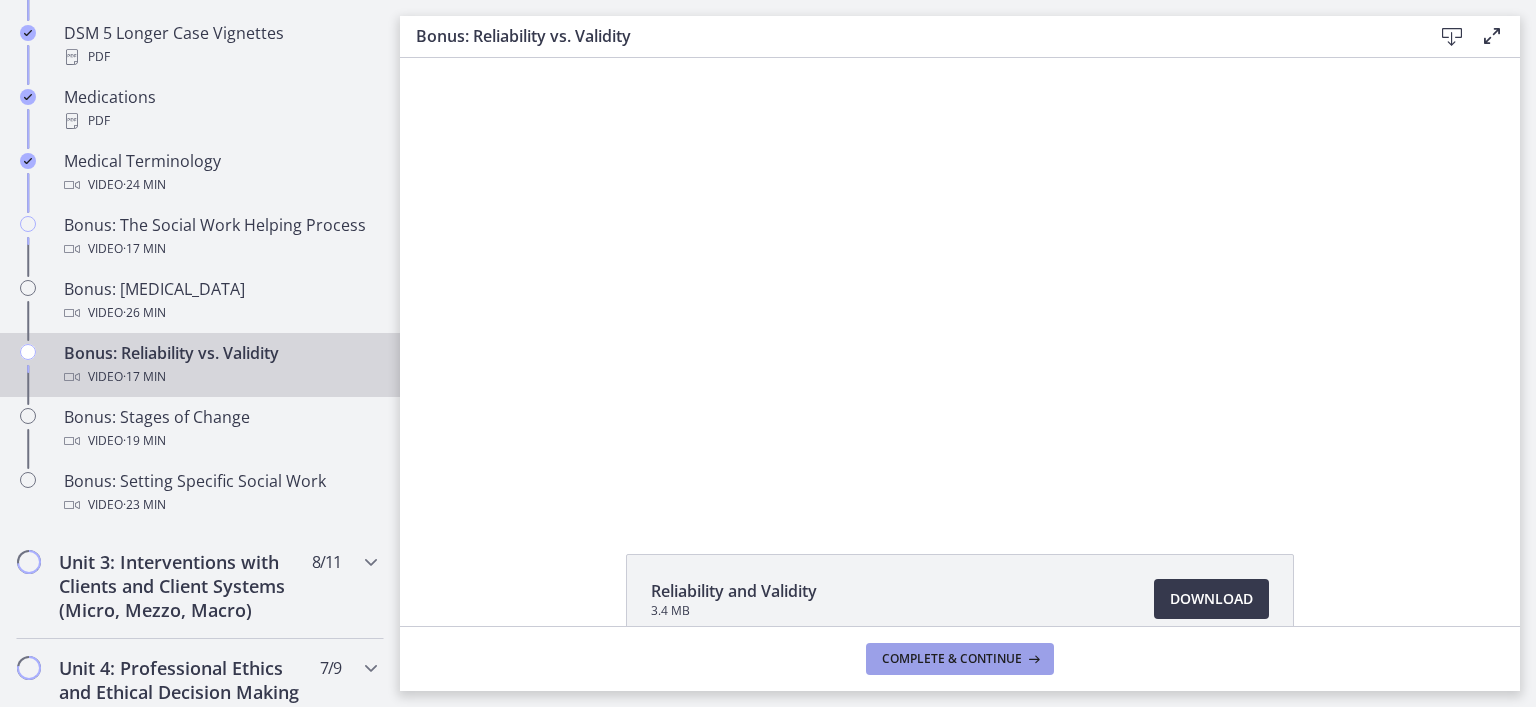 click on "Complete & continue" at bounding box center [952, 659] 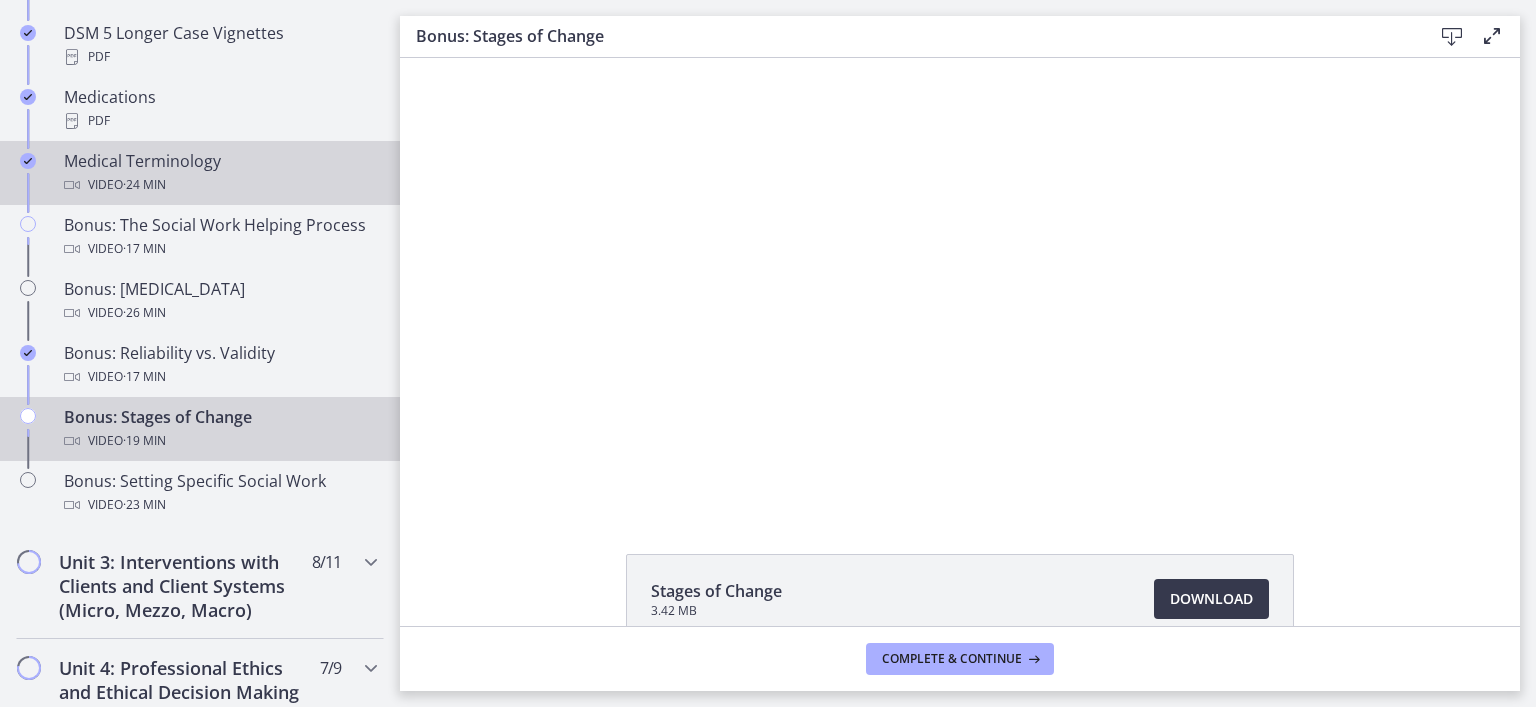 scroll, scrollTop: 0, scrollLeft: 0, axis: both 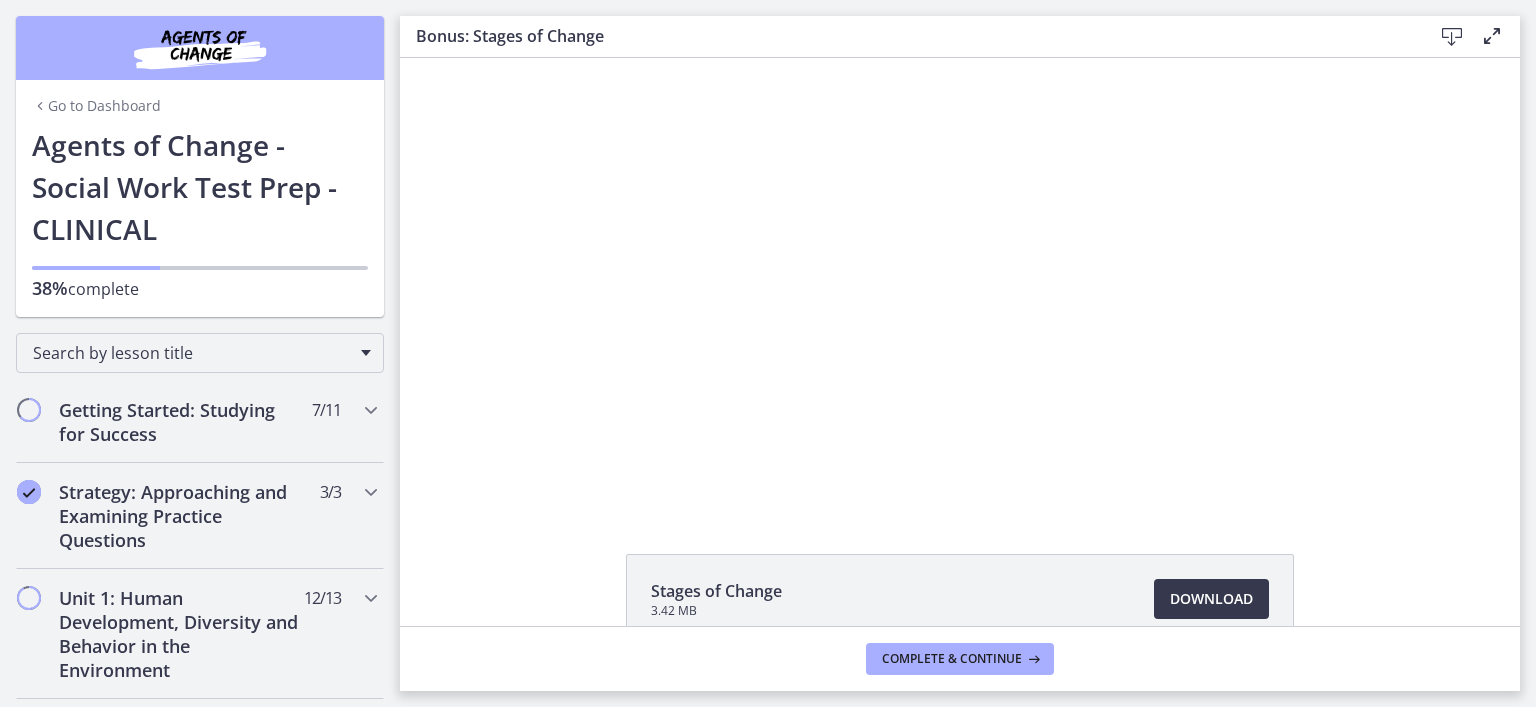 click on "Go to Dashboard" at bounding box center [96, 106] 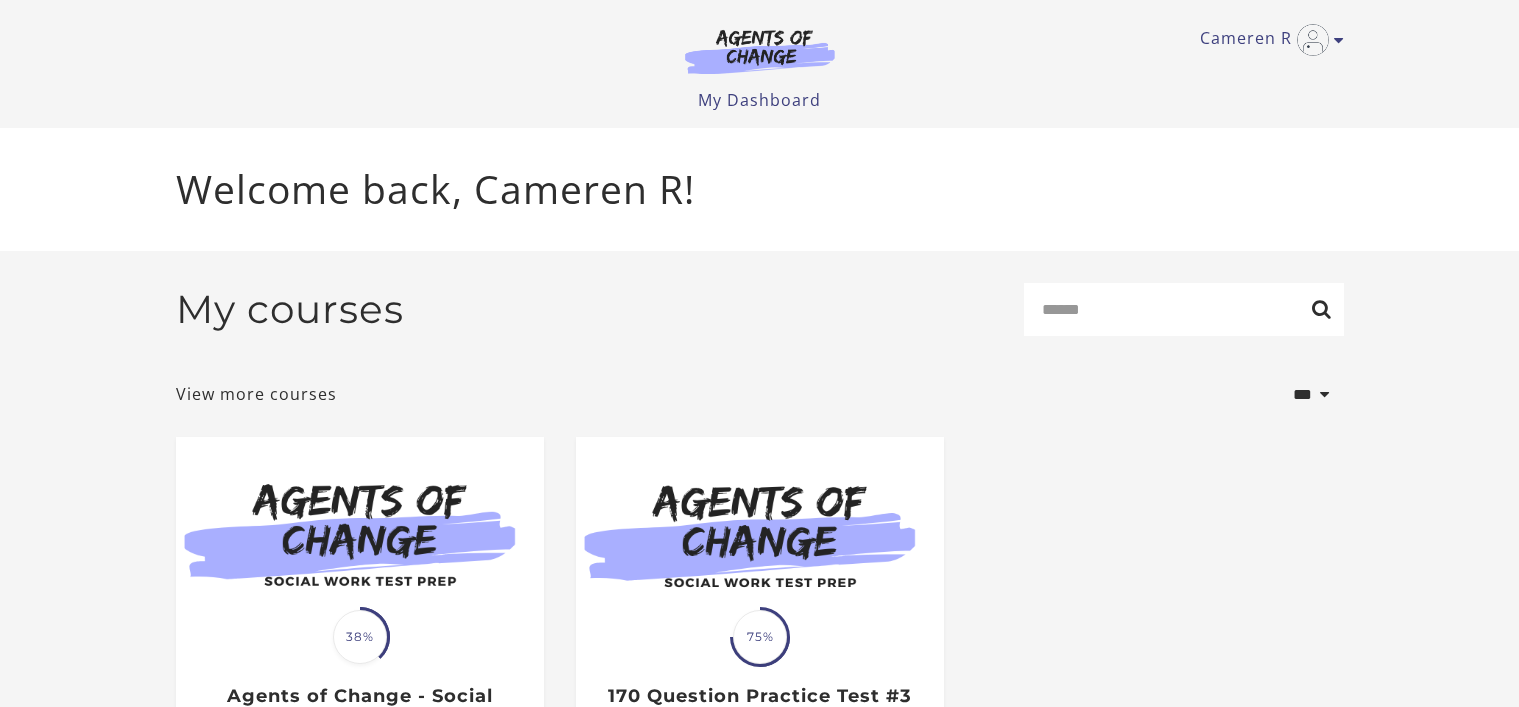 scroll, scrollTop: 0, scrollLeft: 0, axis: both 